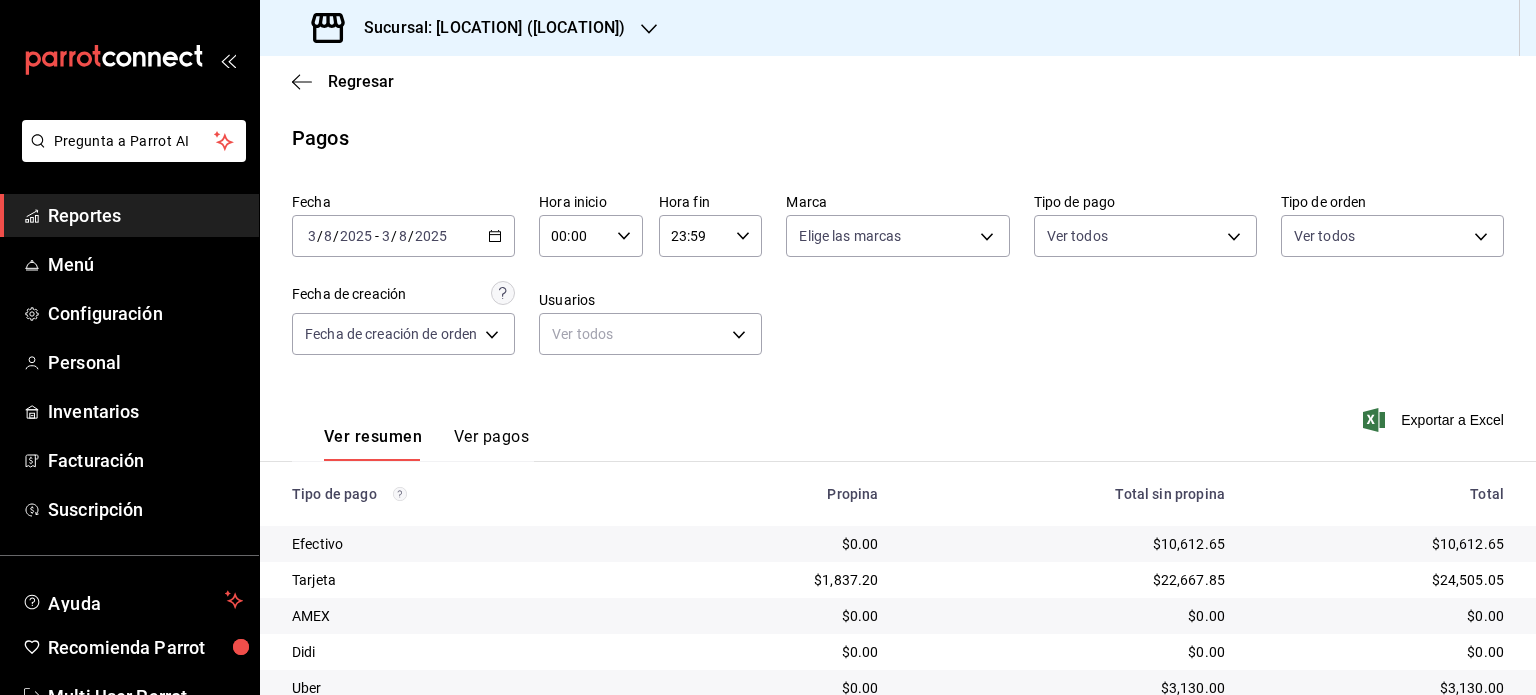 scroll, scrollTop: 0, scrollLeft: 0, axis: both 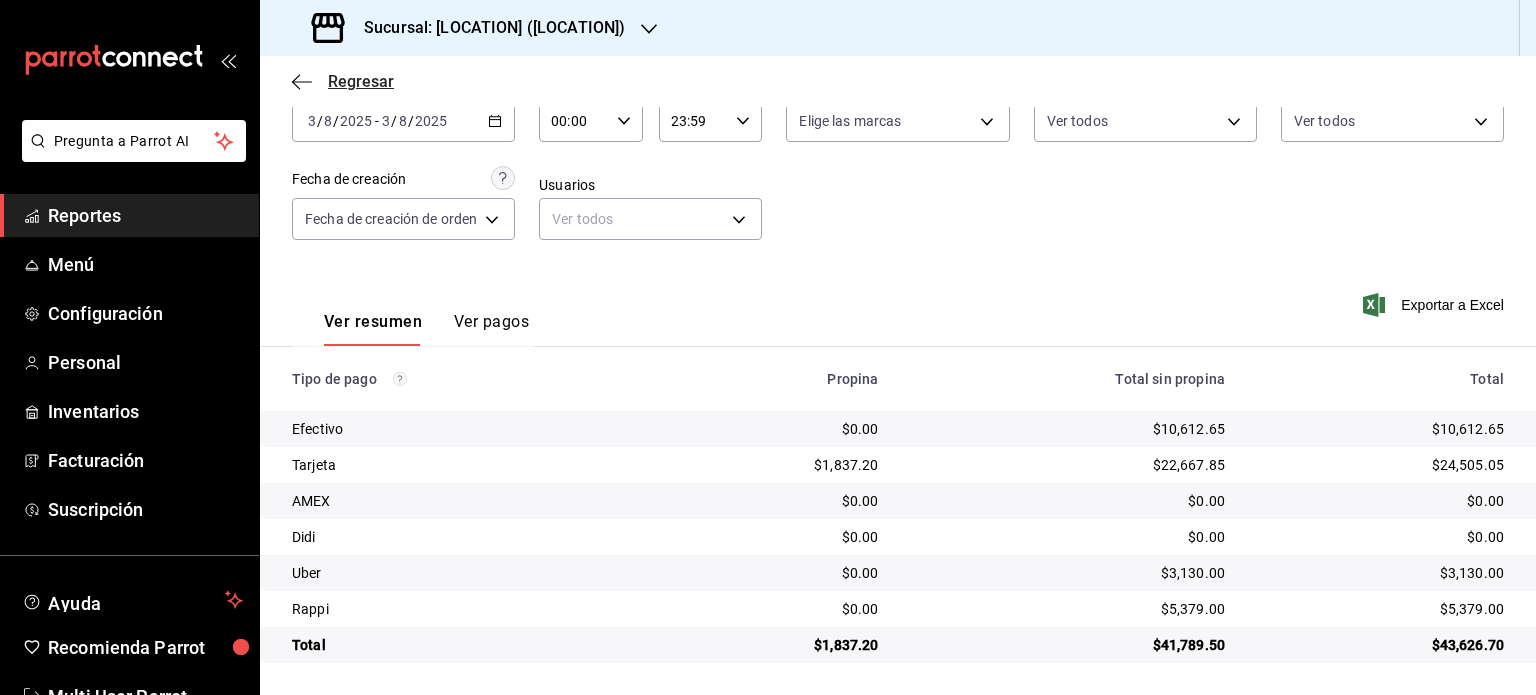 click on "Regresar" at bounding box center (361, 81) 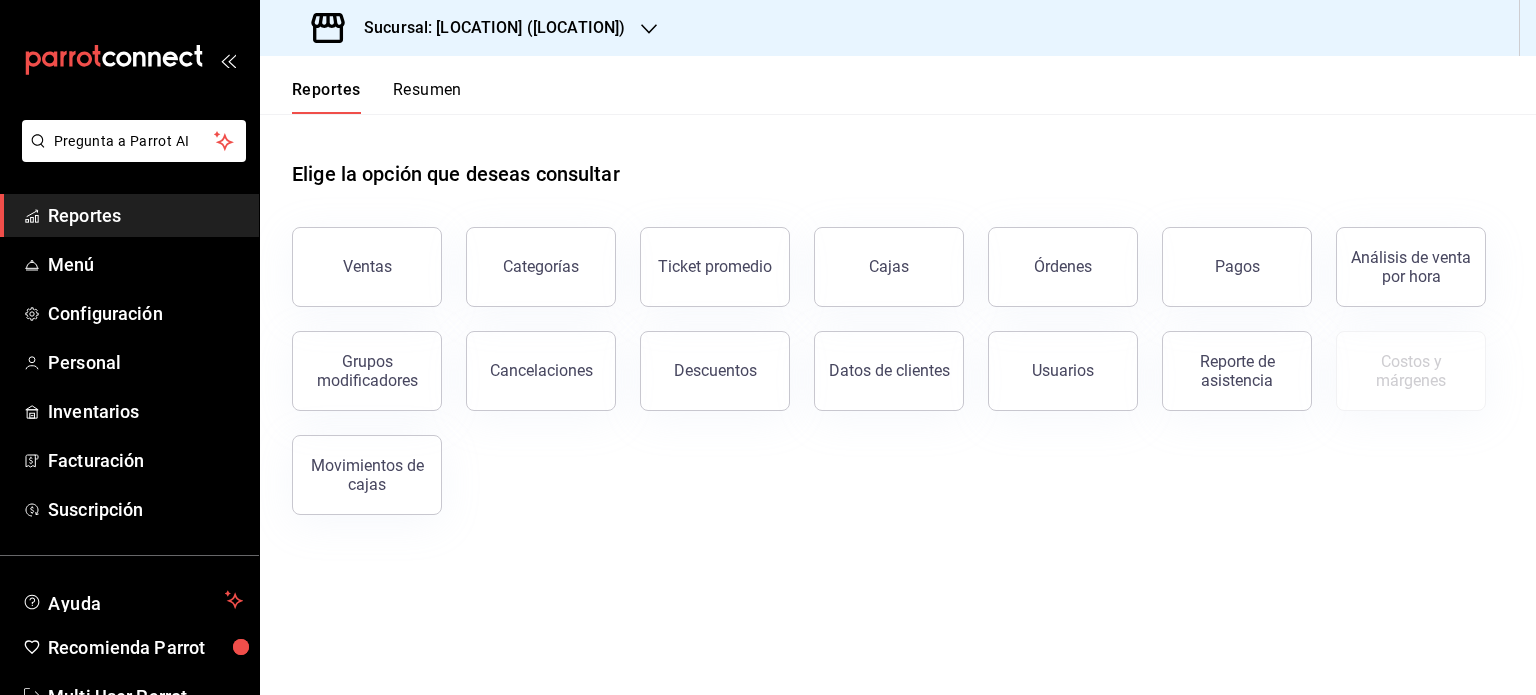 click on "Reportes Resumen" at bounding box center (898, 85) 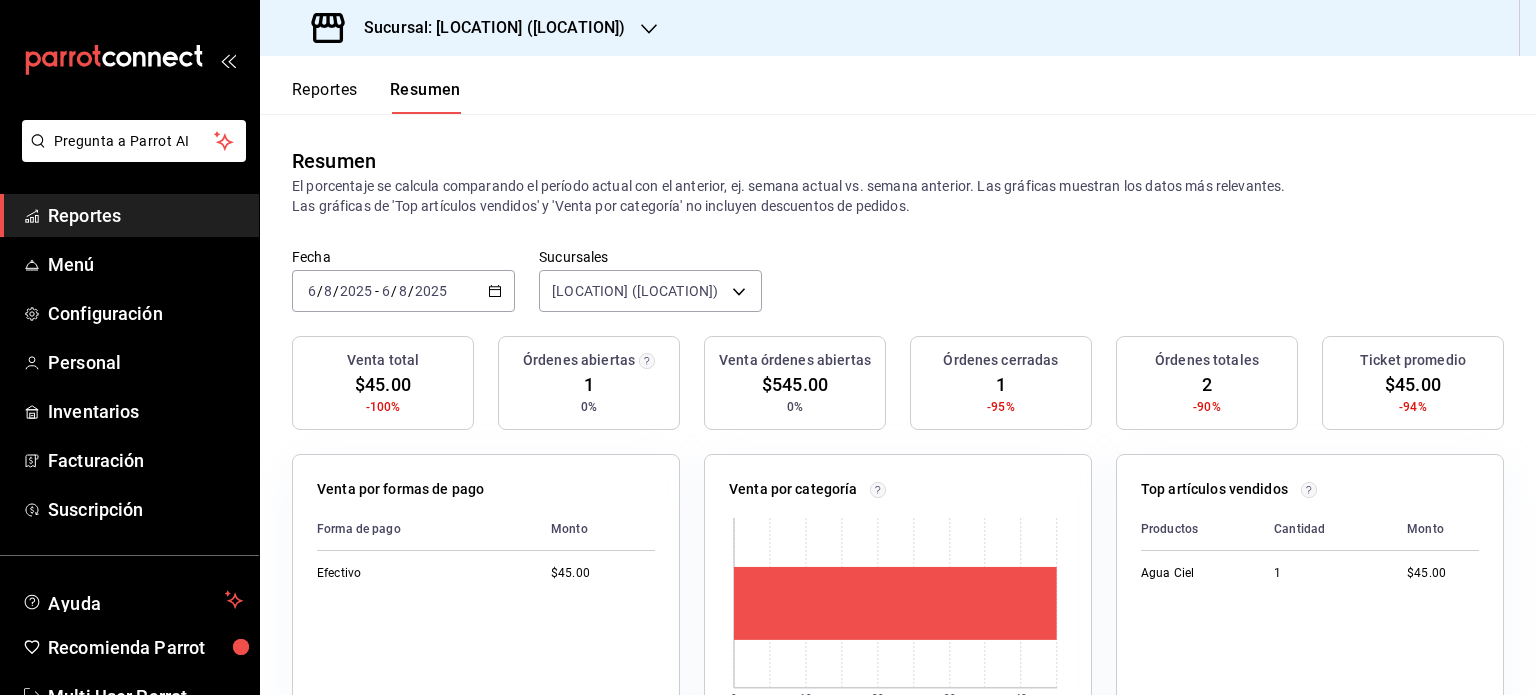 click on "Reportes" at bounding box center [325, 97] 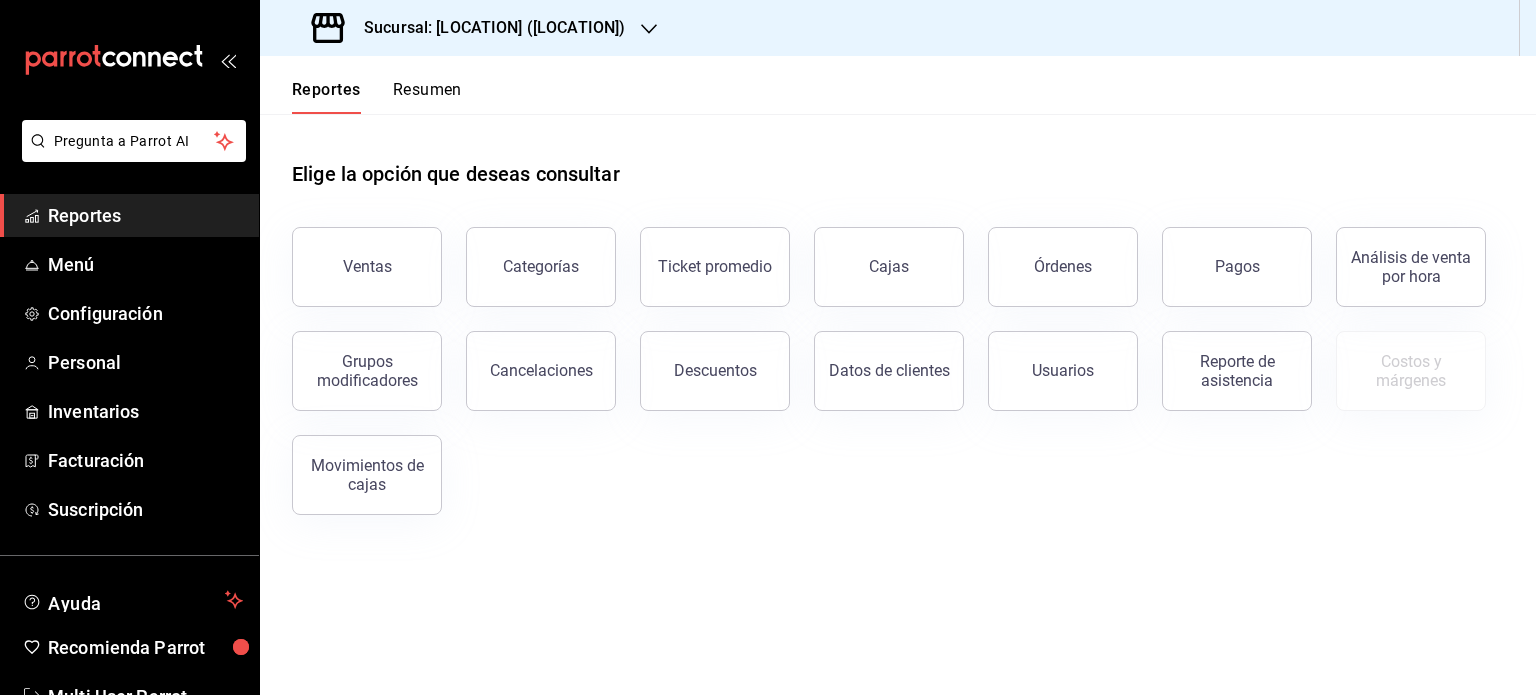 click on "Resumen" at bounding box center [427, 97] 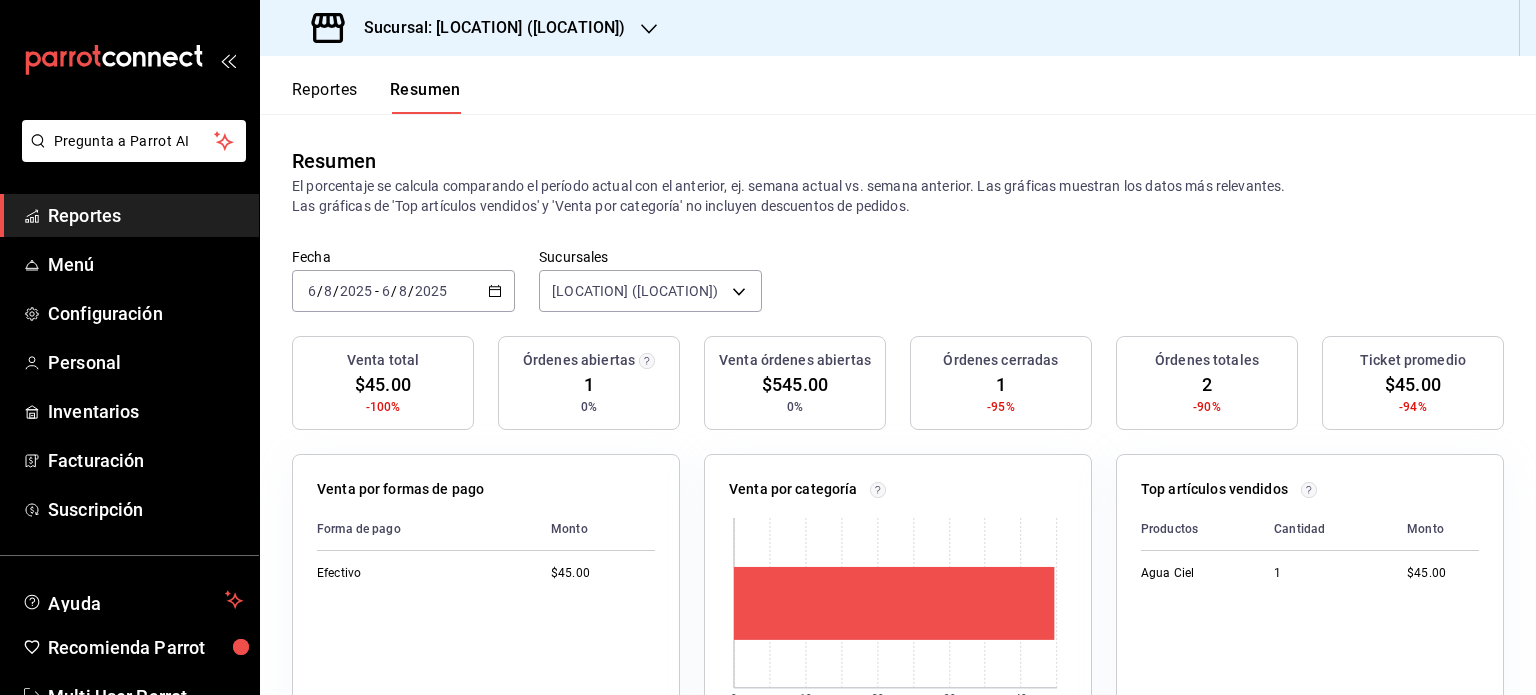 click on "Reportes" at bounding box center [325, 97] 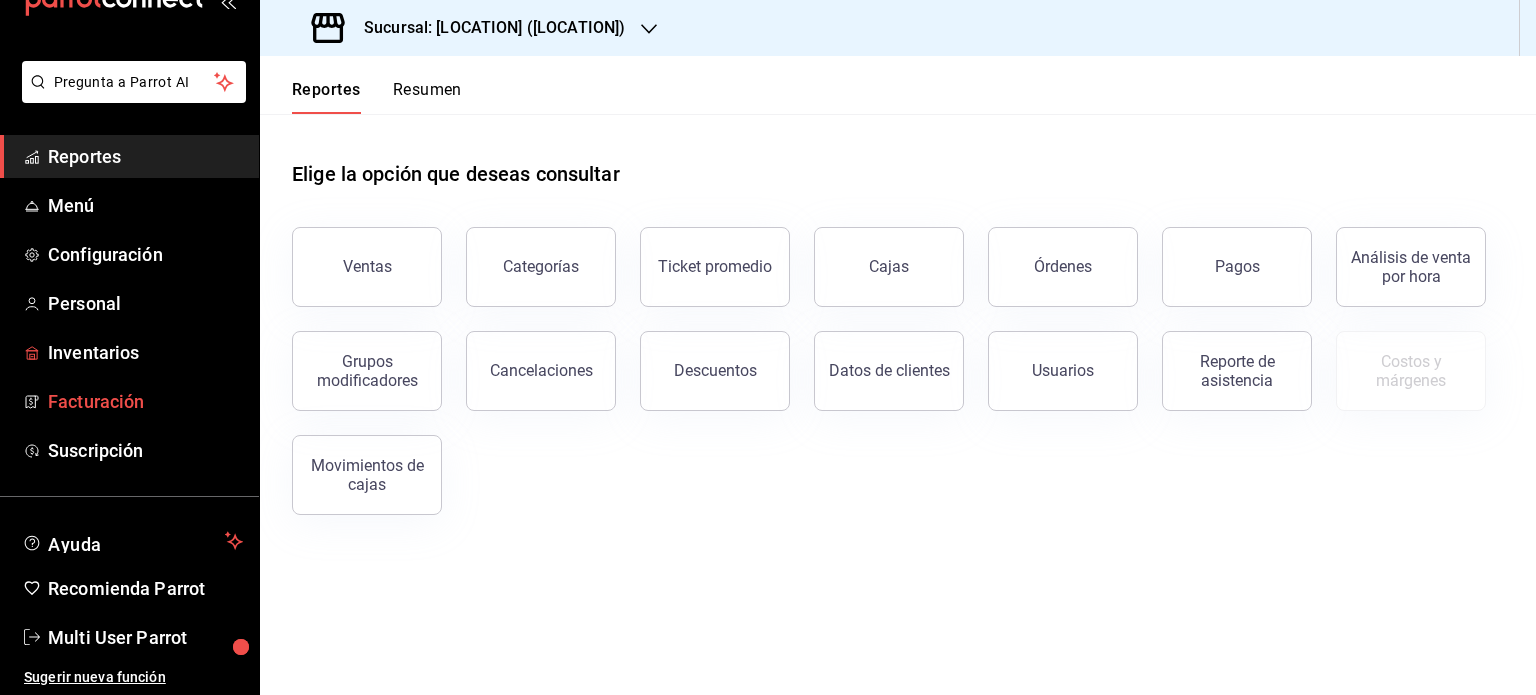 scroll, scrollTop: 0, scrollLeft: 0, axis: both 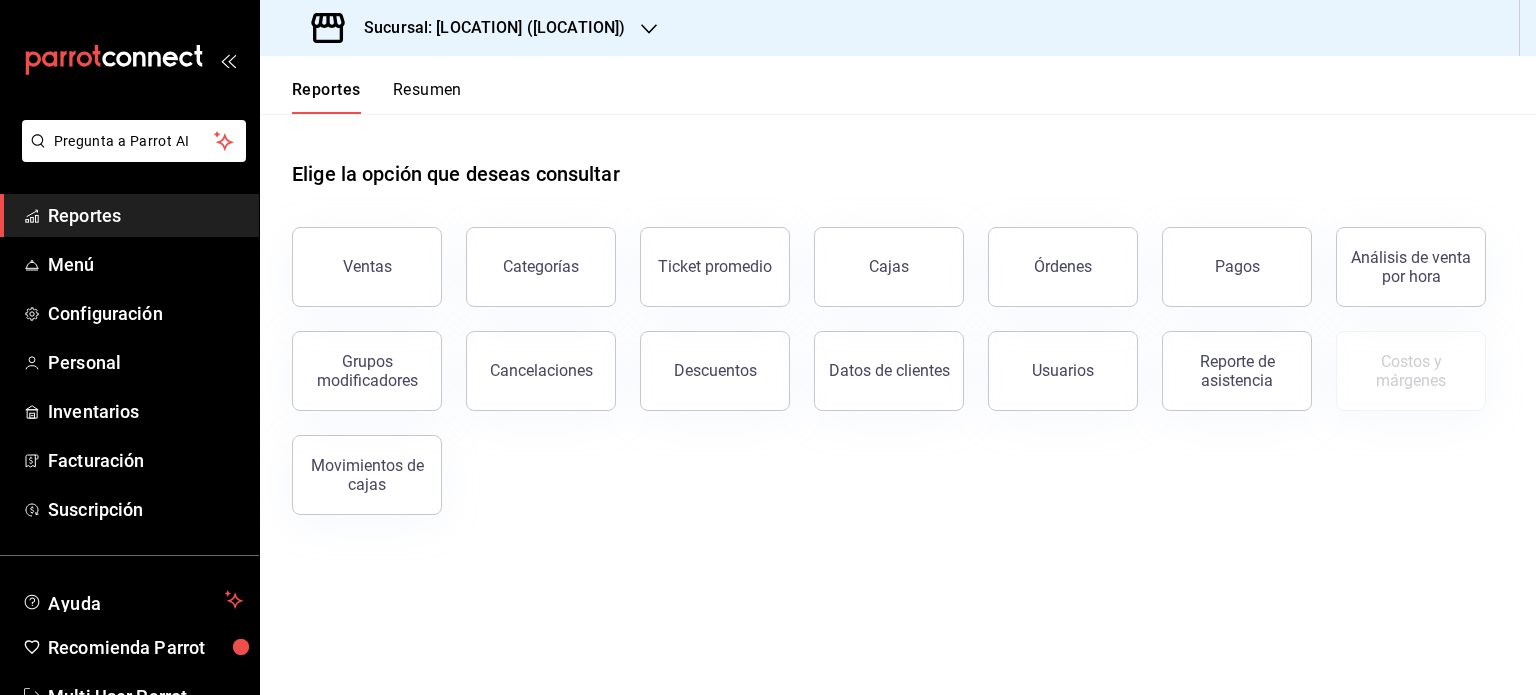 click on "Resumen" at bounding box center [427, 97] 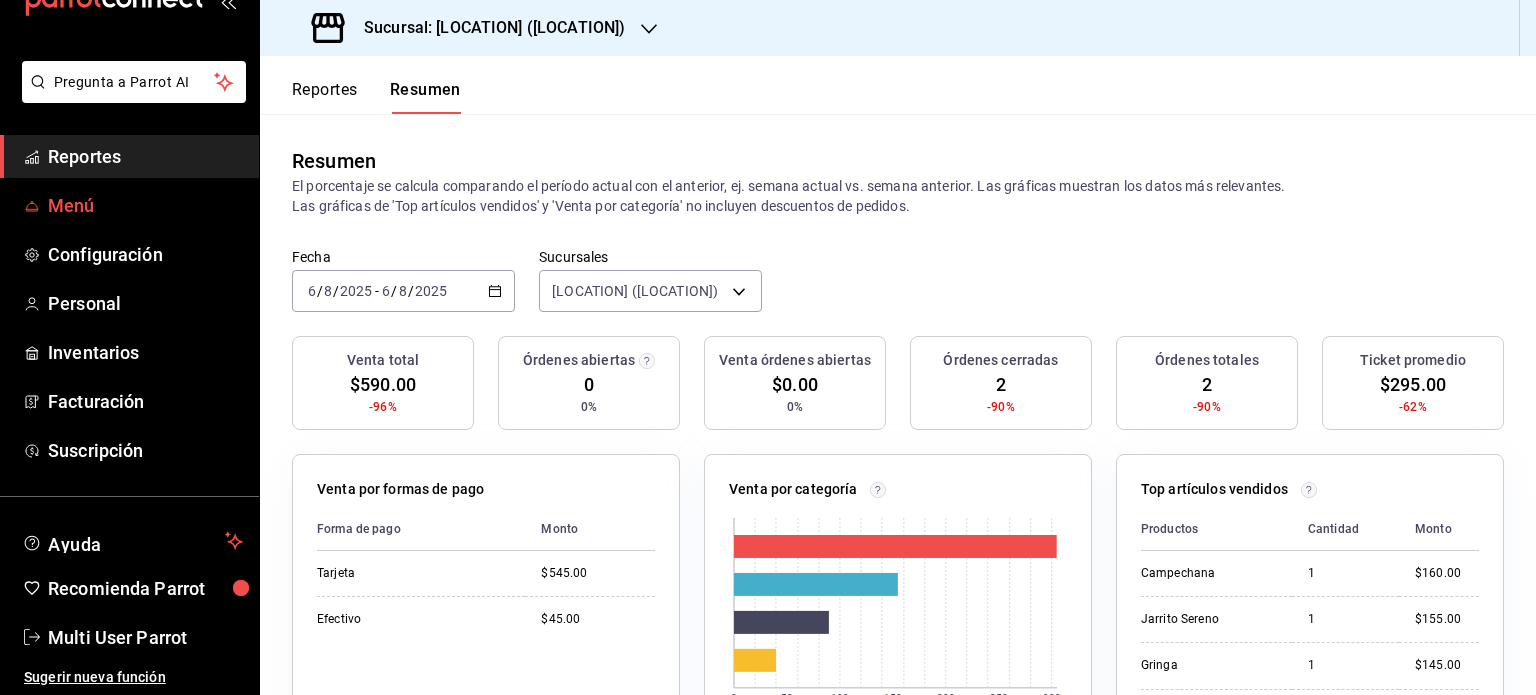 scroll, scrollTop: 0, scrollLeft: 0, axis: both 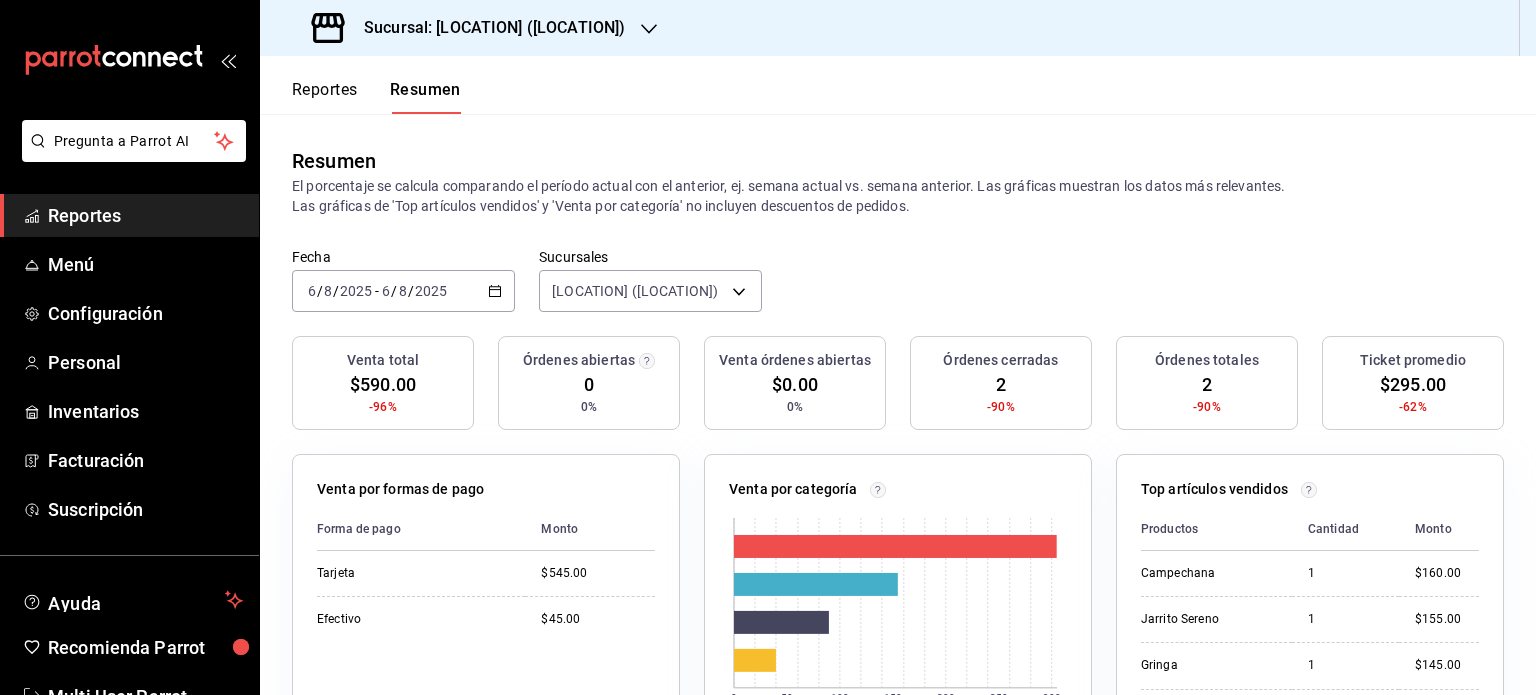 click on "Reportes" at bounding box center (325, 97) 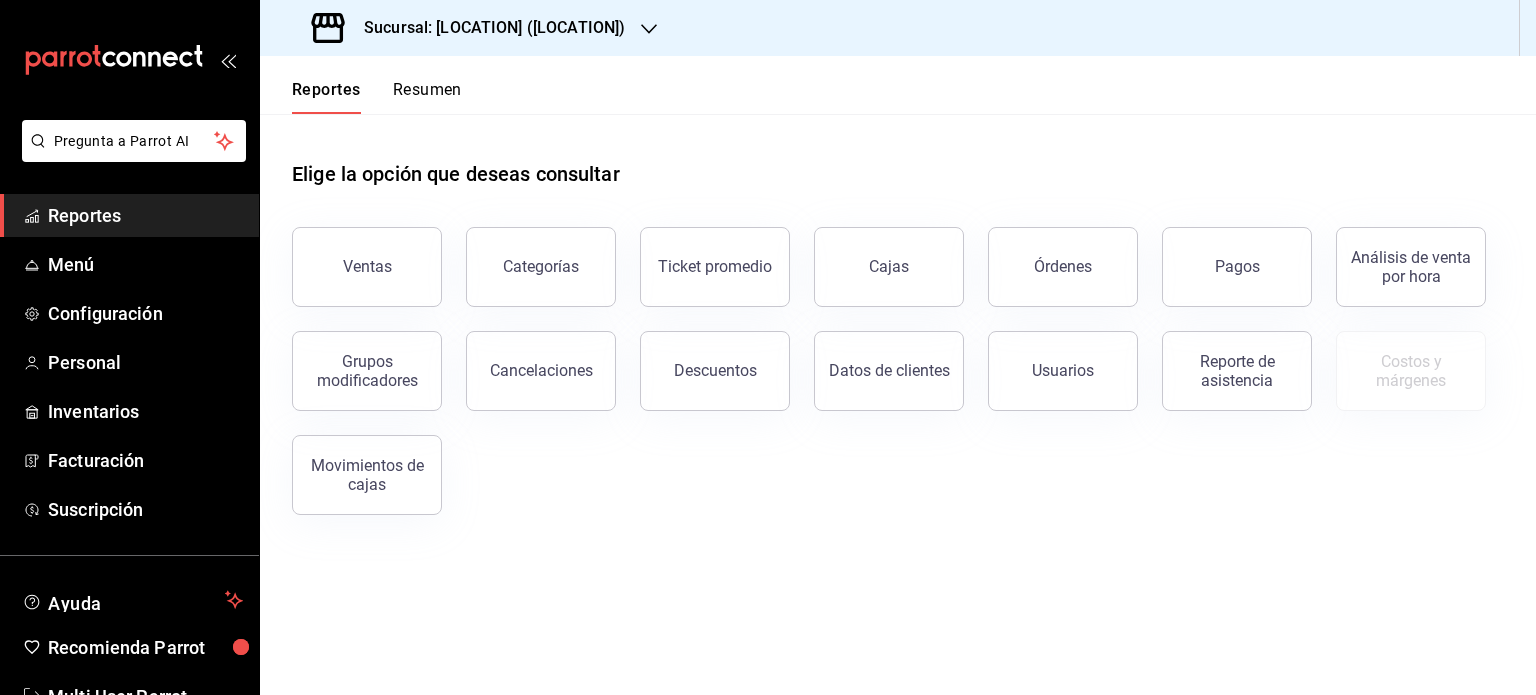 click on "Resumen" at bounding box center (427, 97) 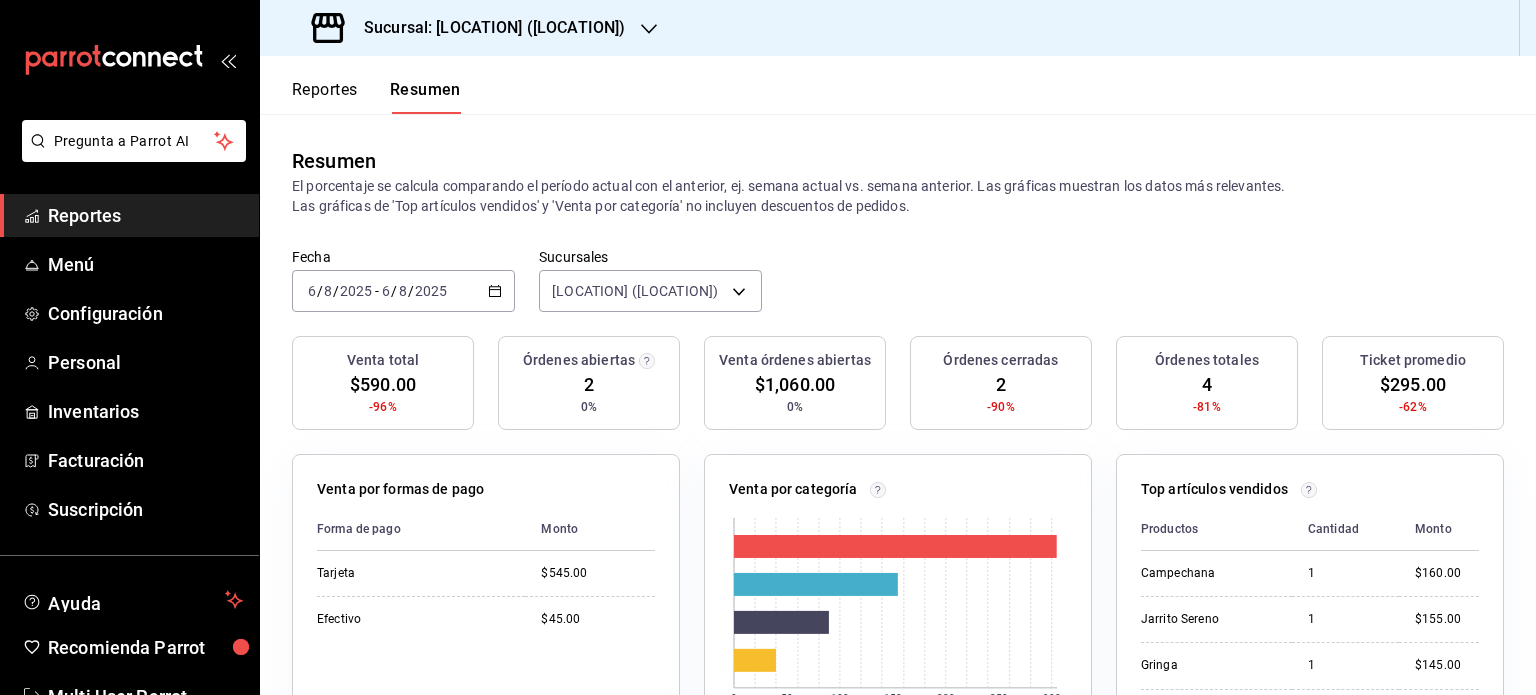 click on "Sucursal: [LOCATION] ([LOCATION])" at bounding box center [486, 28] 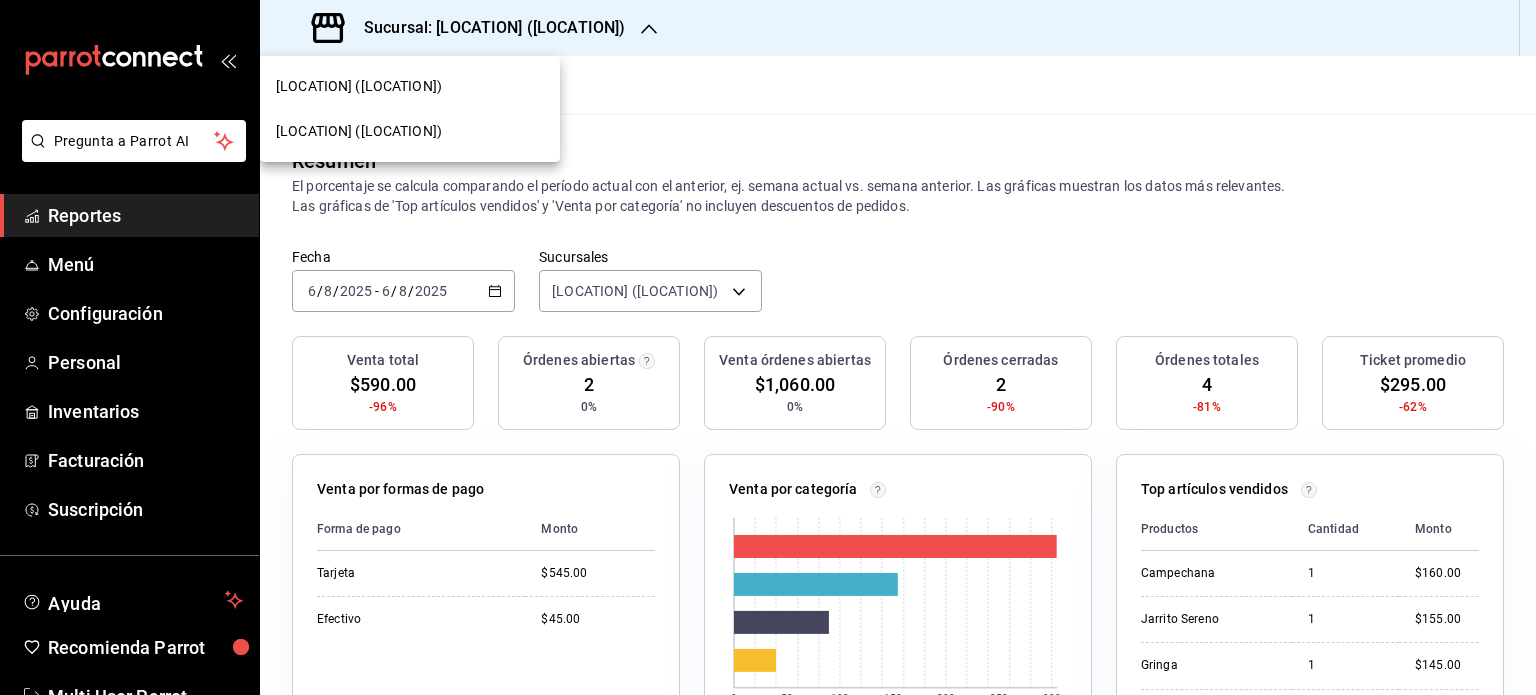 click on "[LOCATION] ([LOCATION])" at bounding box center (359, 131) 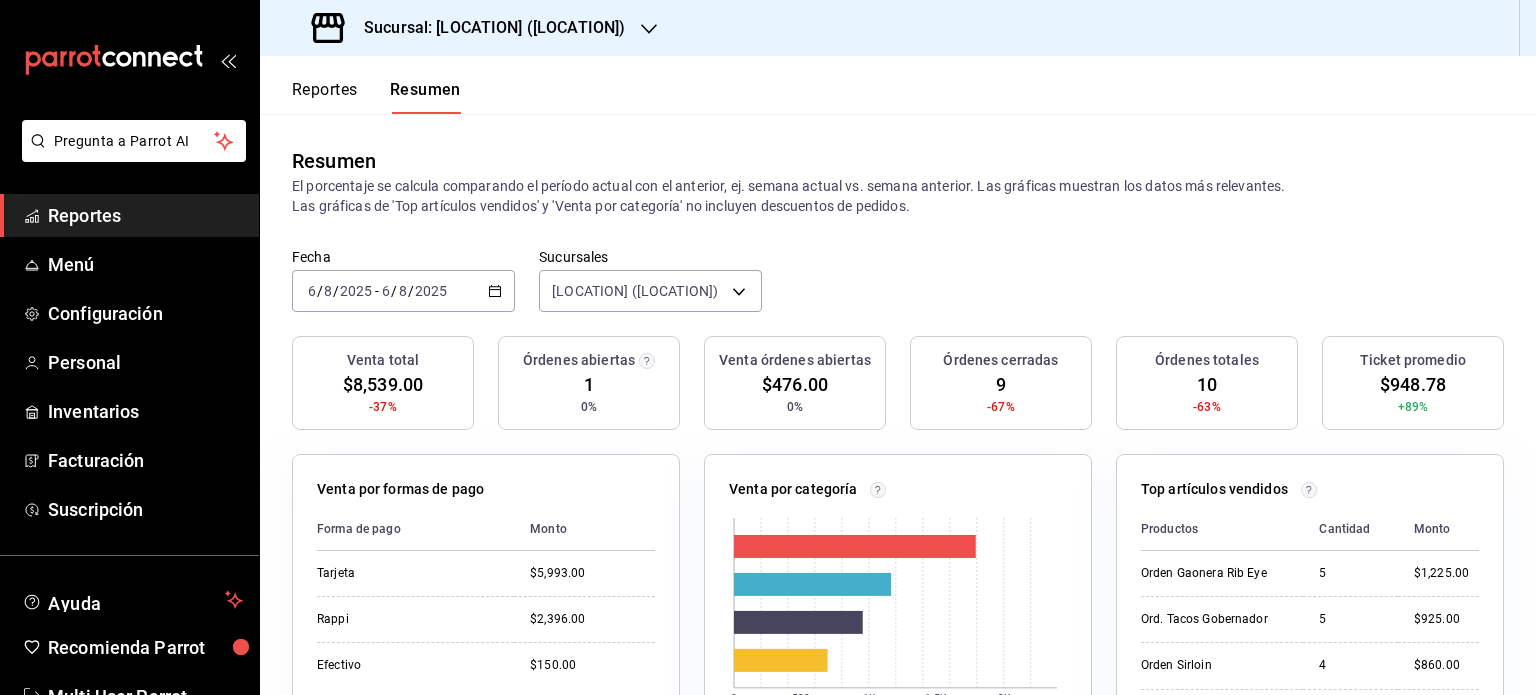 click on "Reportes" at bounding box center (325, 97) 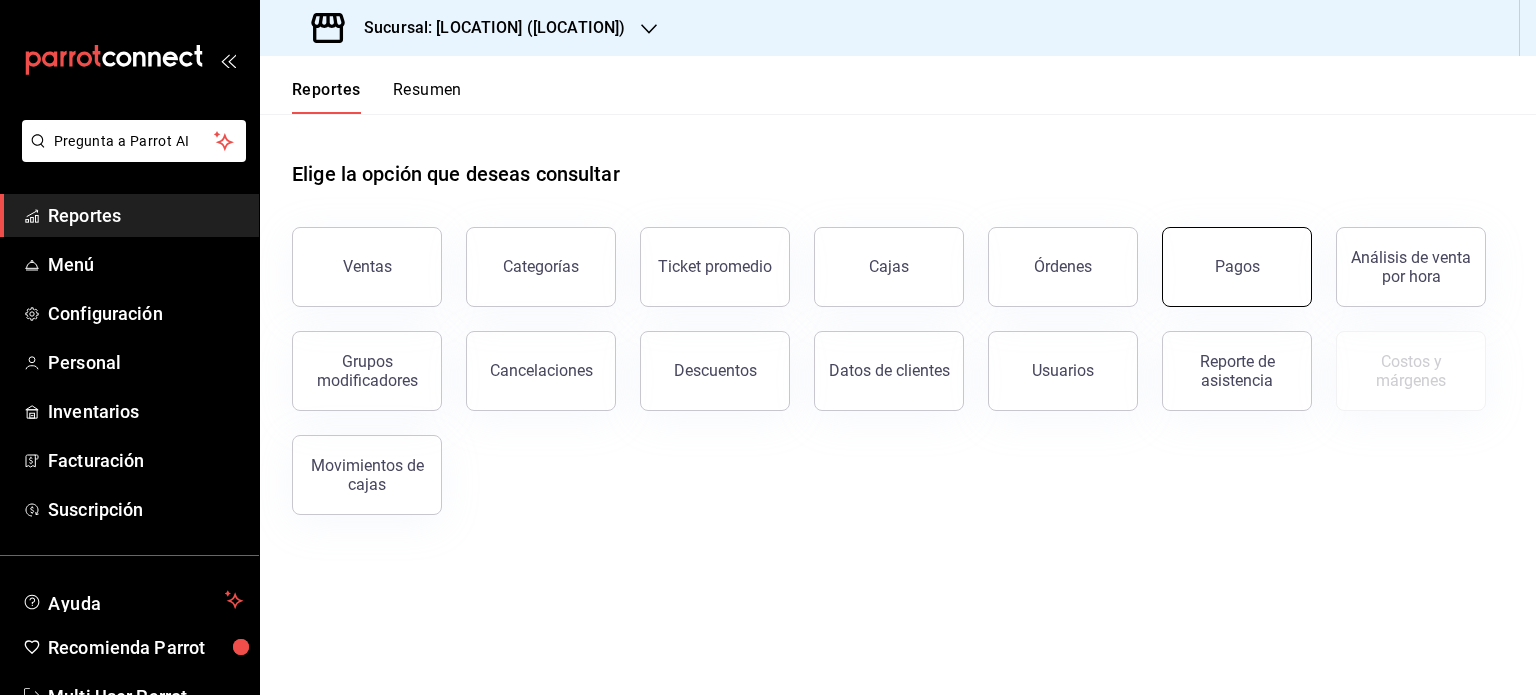 click on "Pagos" at bounding box center [1237, 267] 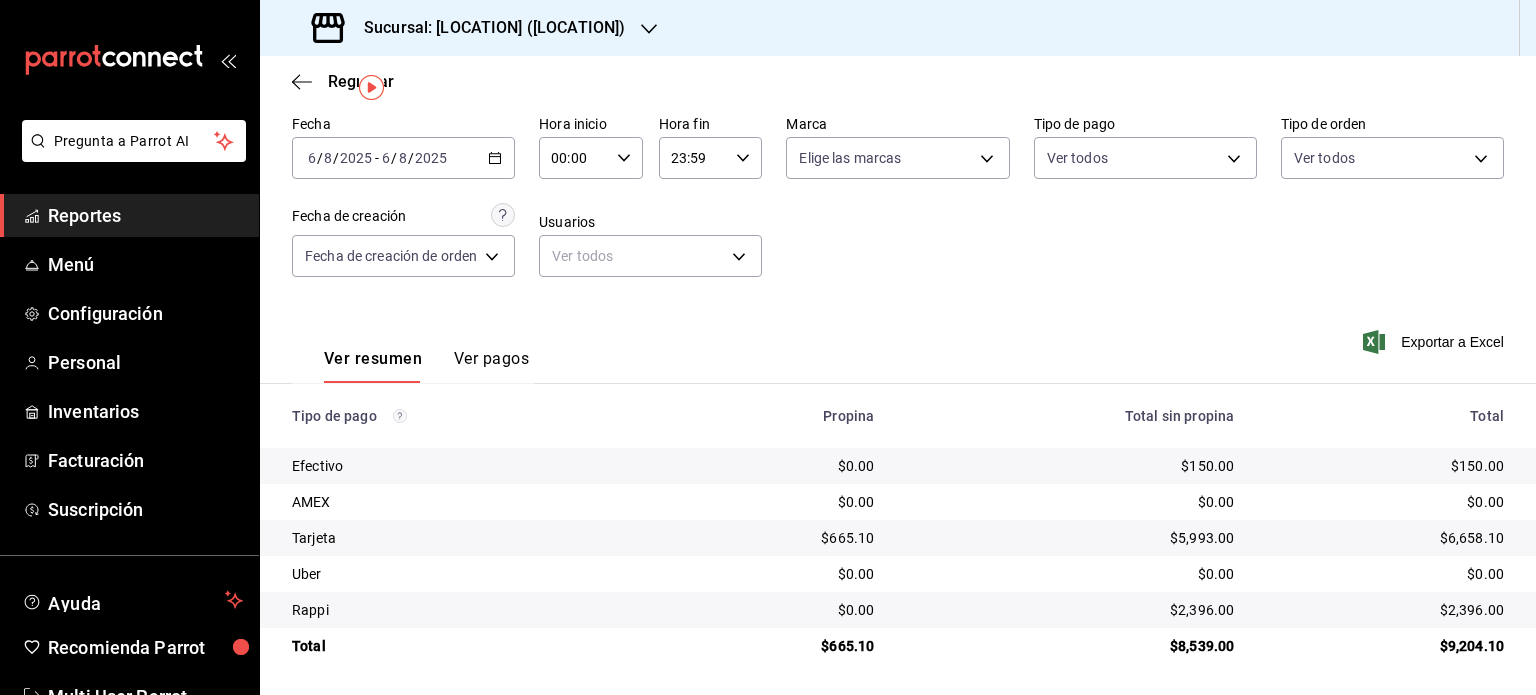 scroll, scrollTop: 0, scrollLeft: 0, axis: both 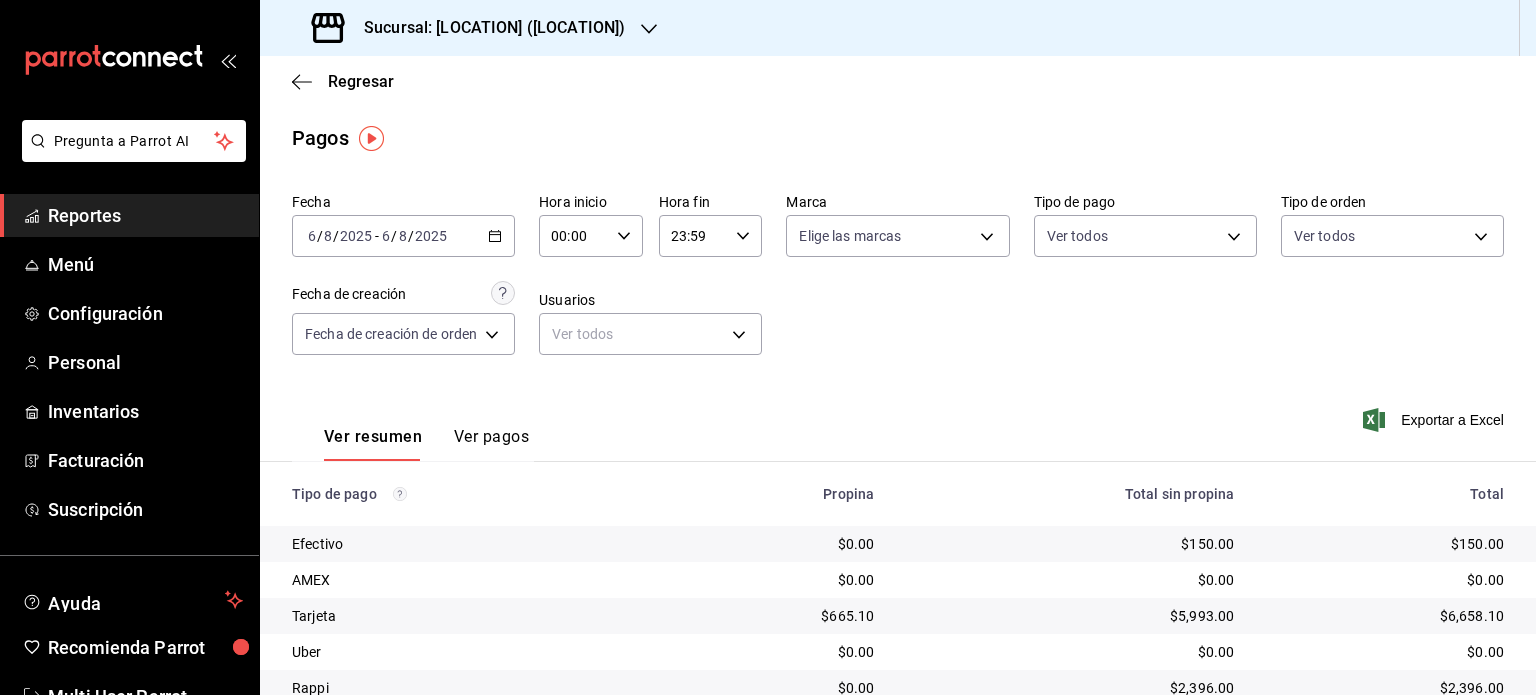 click on "2025-08-06 6 / 8 / 2025 - 2025-08-06 6 / 8 / 2025" at bounding box center (403, 236) 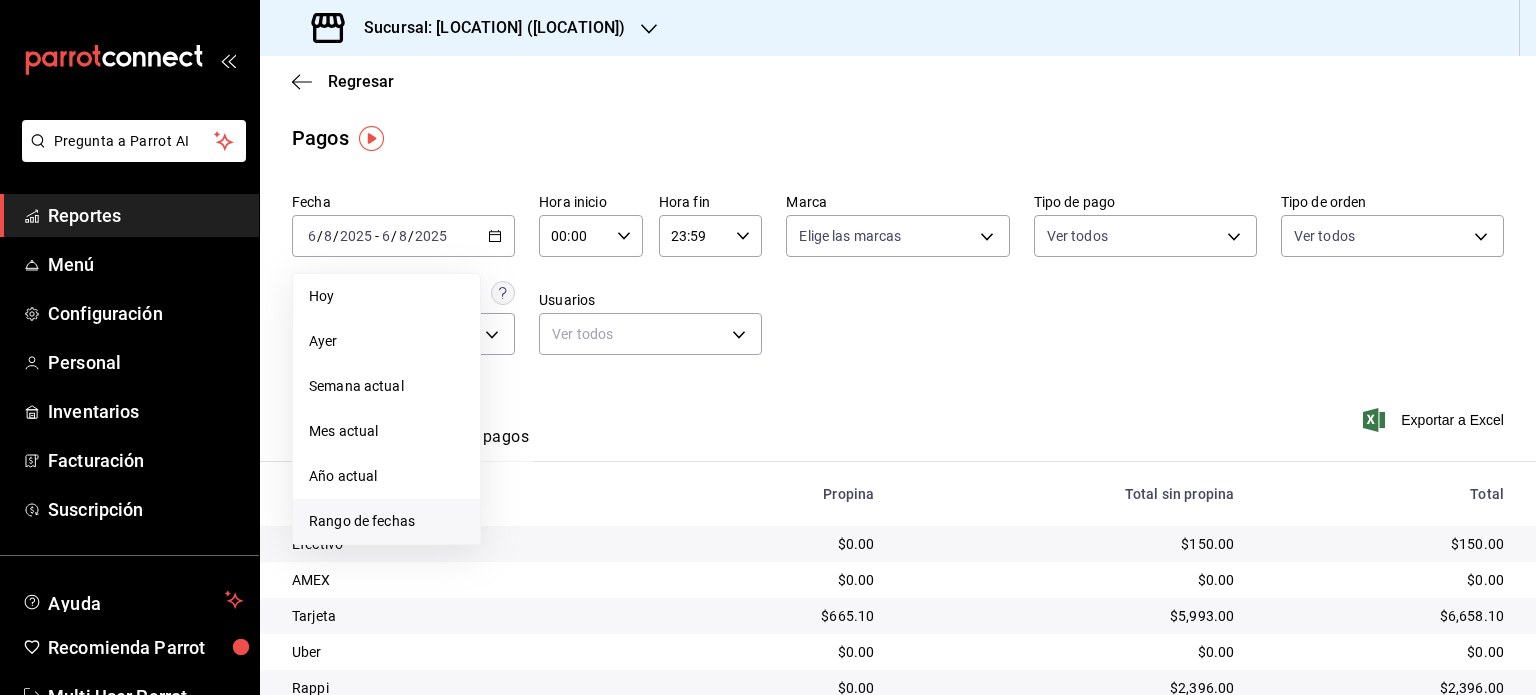 click on "Rango de fechas" at bounding box center (386, 521) 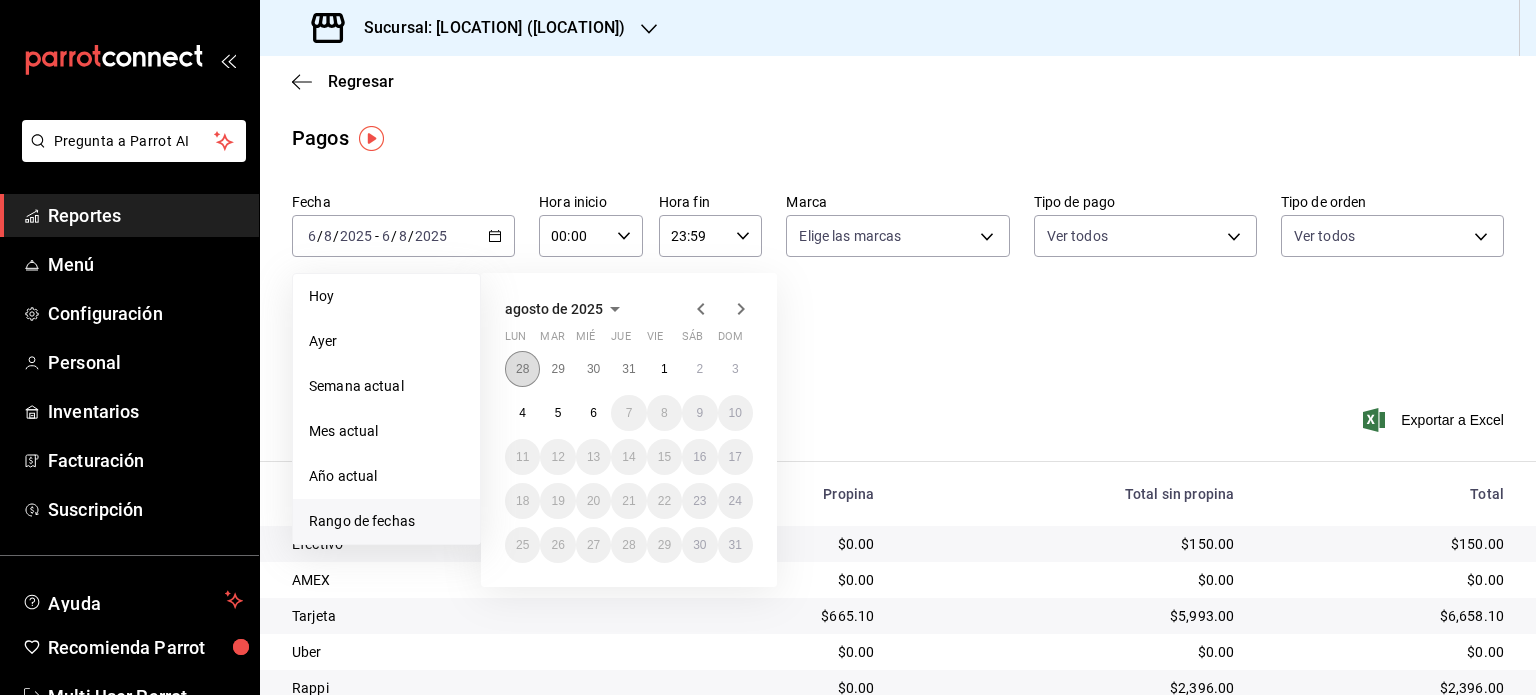 click on "28" at bounding box center [522, 369] 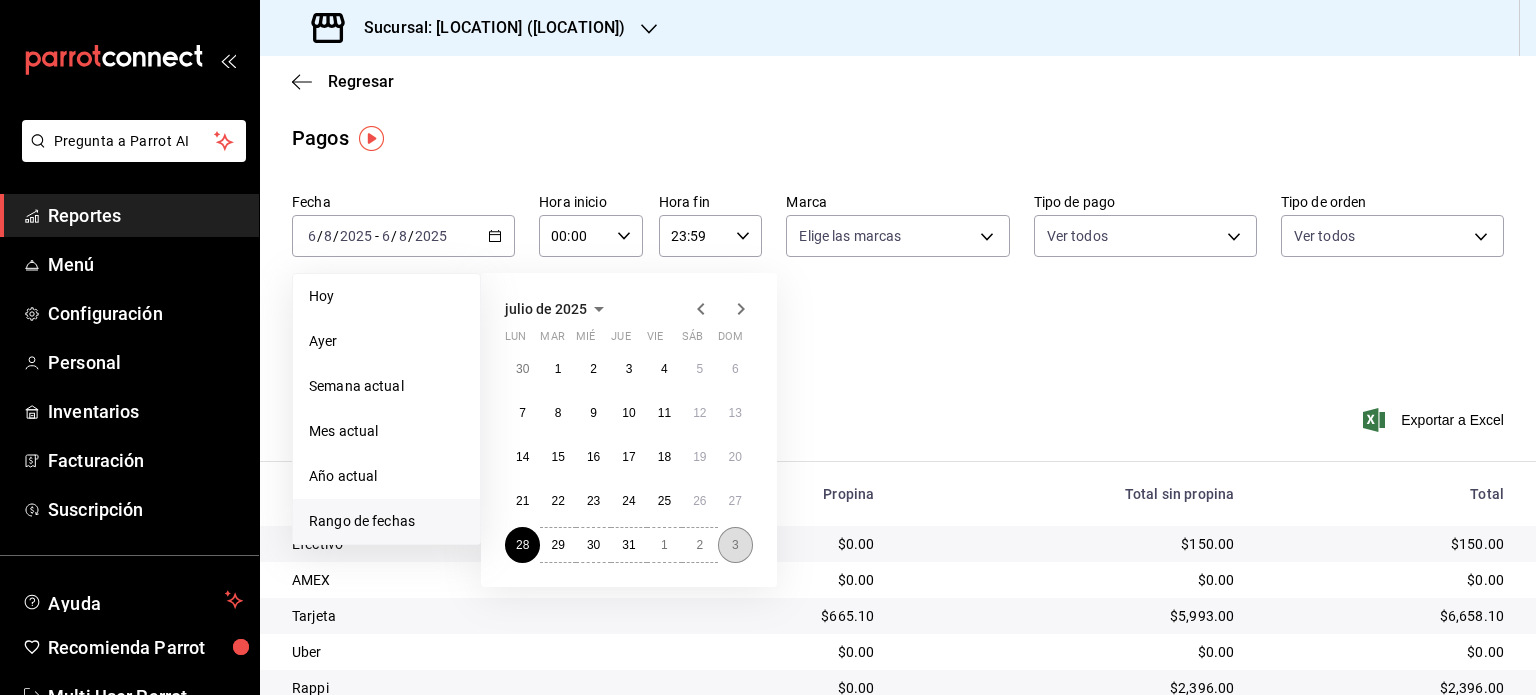 click on "3" at bounding box center [735, 545] 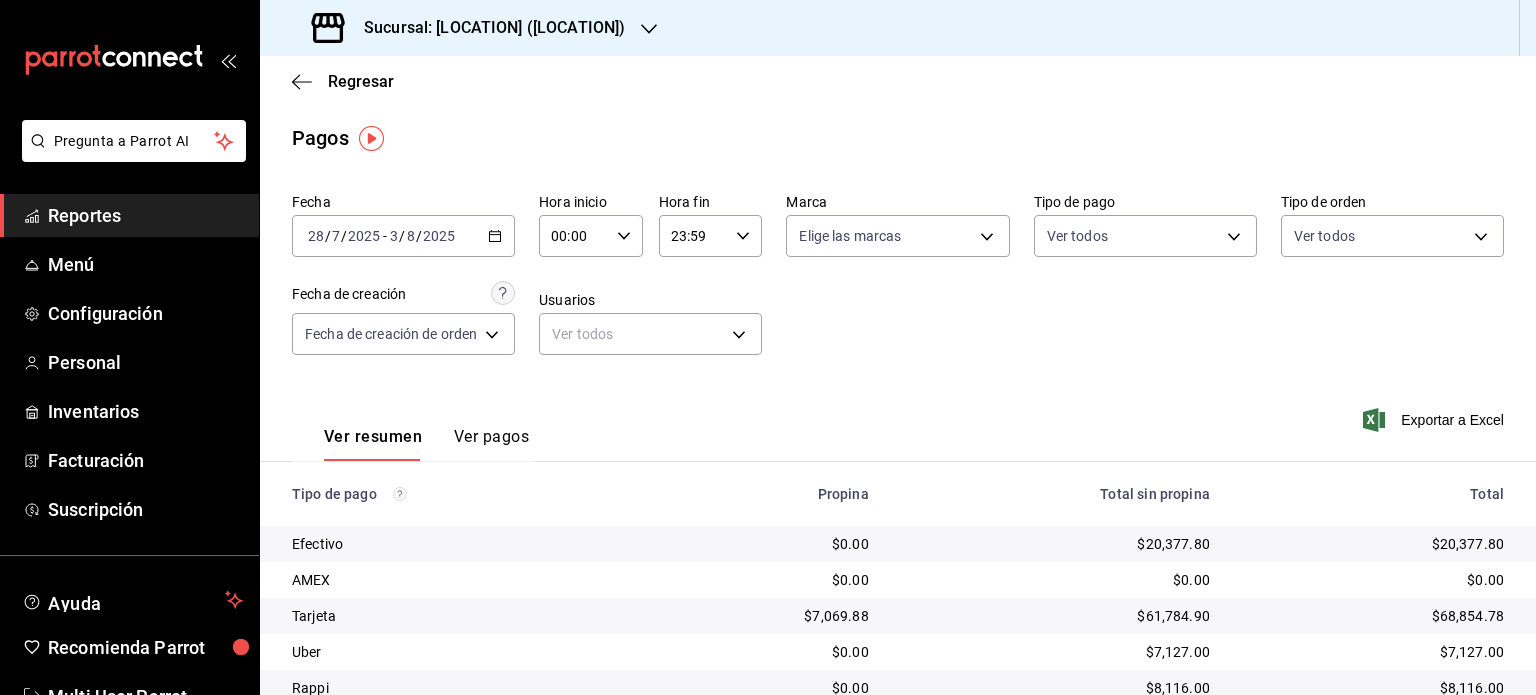 scroll, scrollTop: 80, scrollLeft: 0, axis: vertical 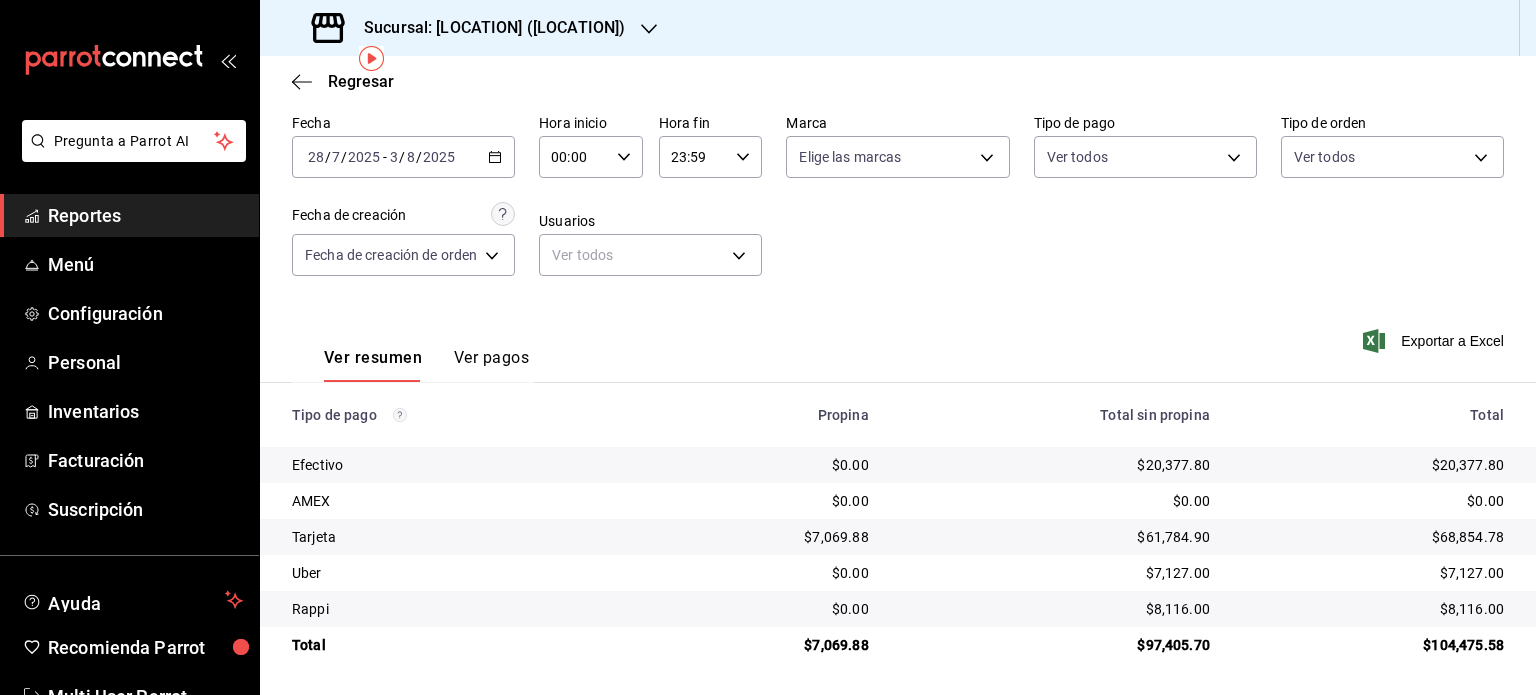 click 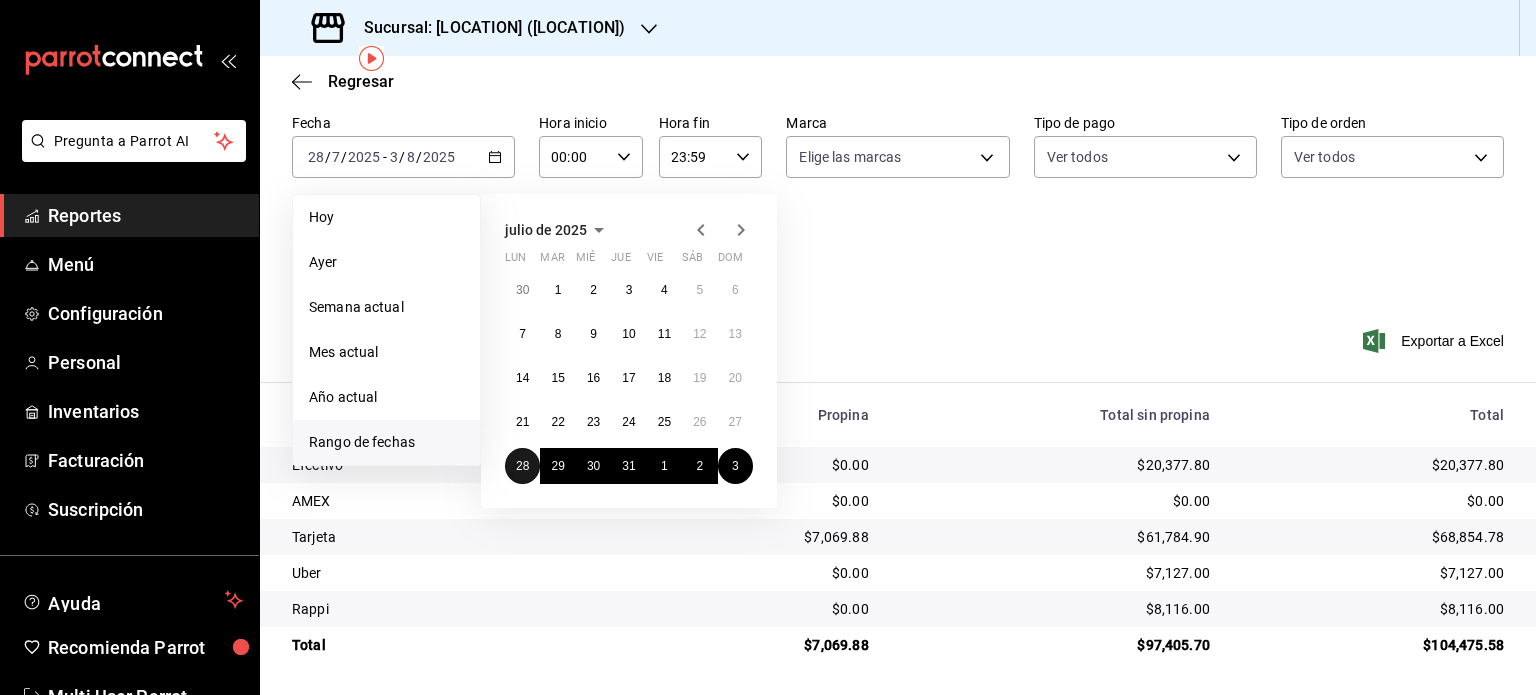 click on "28" at bounding box center [522, 466] 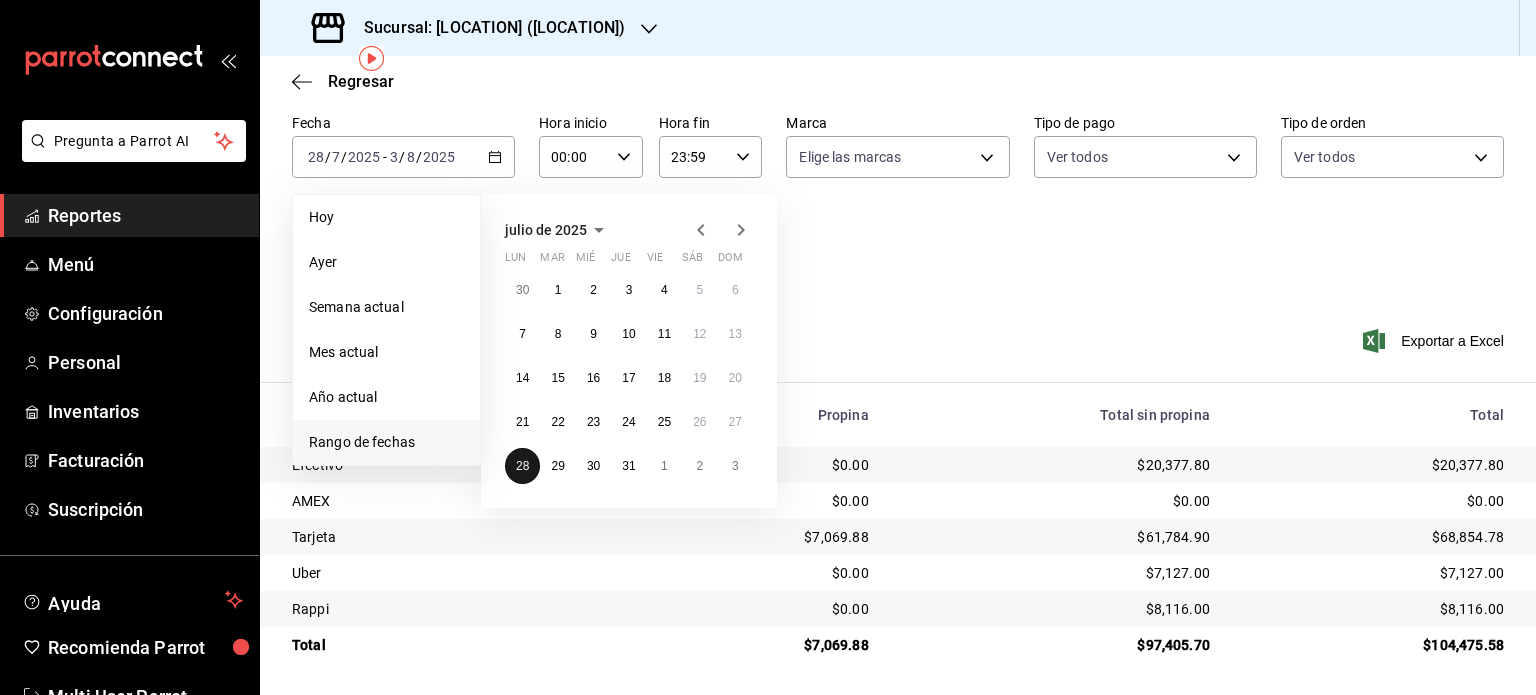 click on "28" at bounding box center (522, 466) 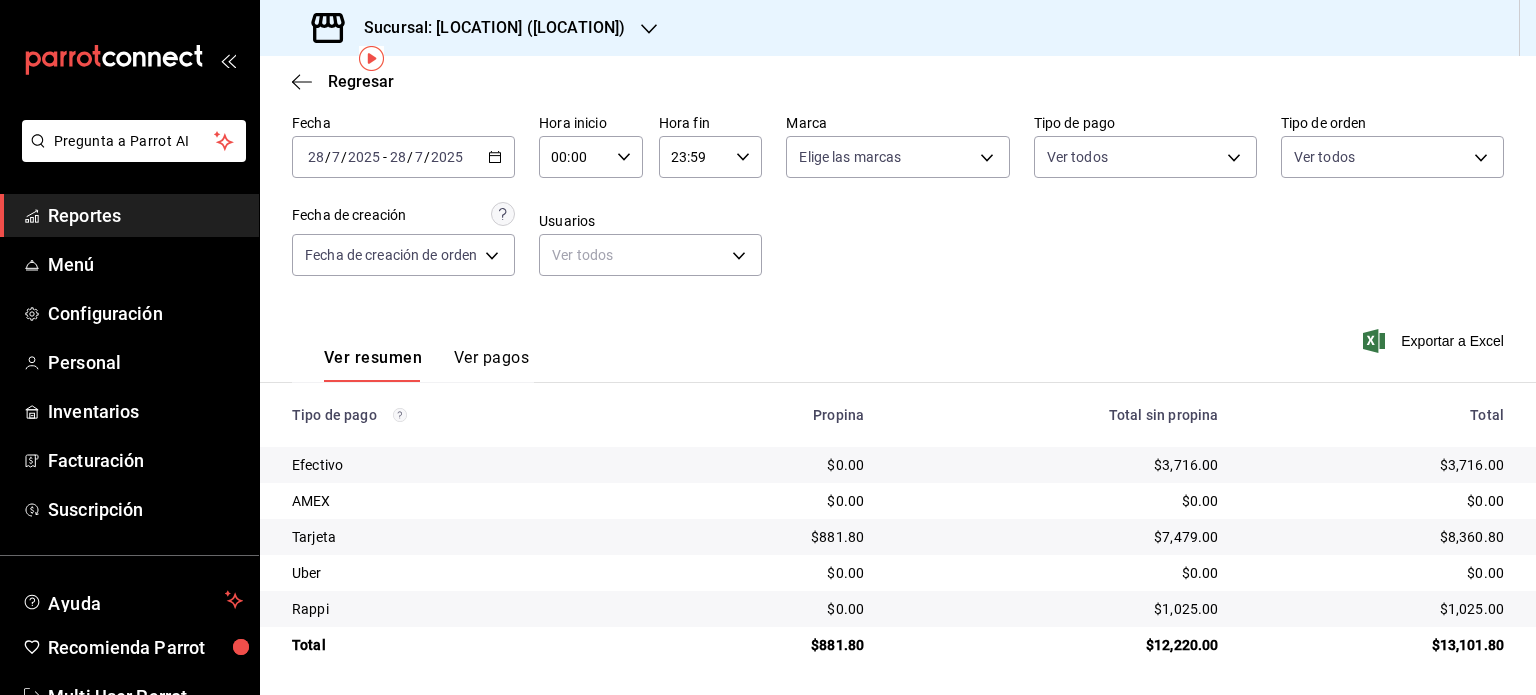 click on "2025" at bounding box center [447, 157] 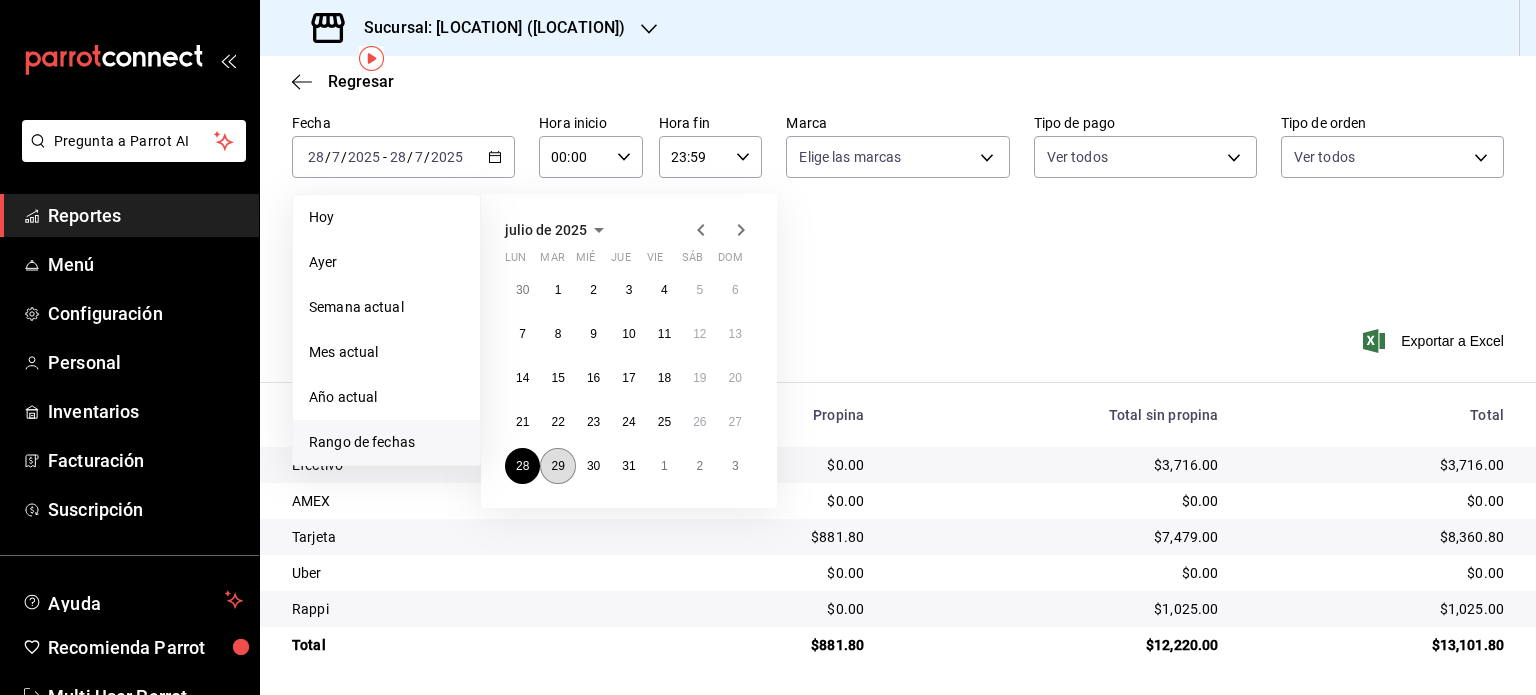 click on "29" at bounding box center (557, 466) 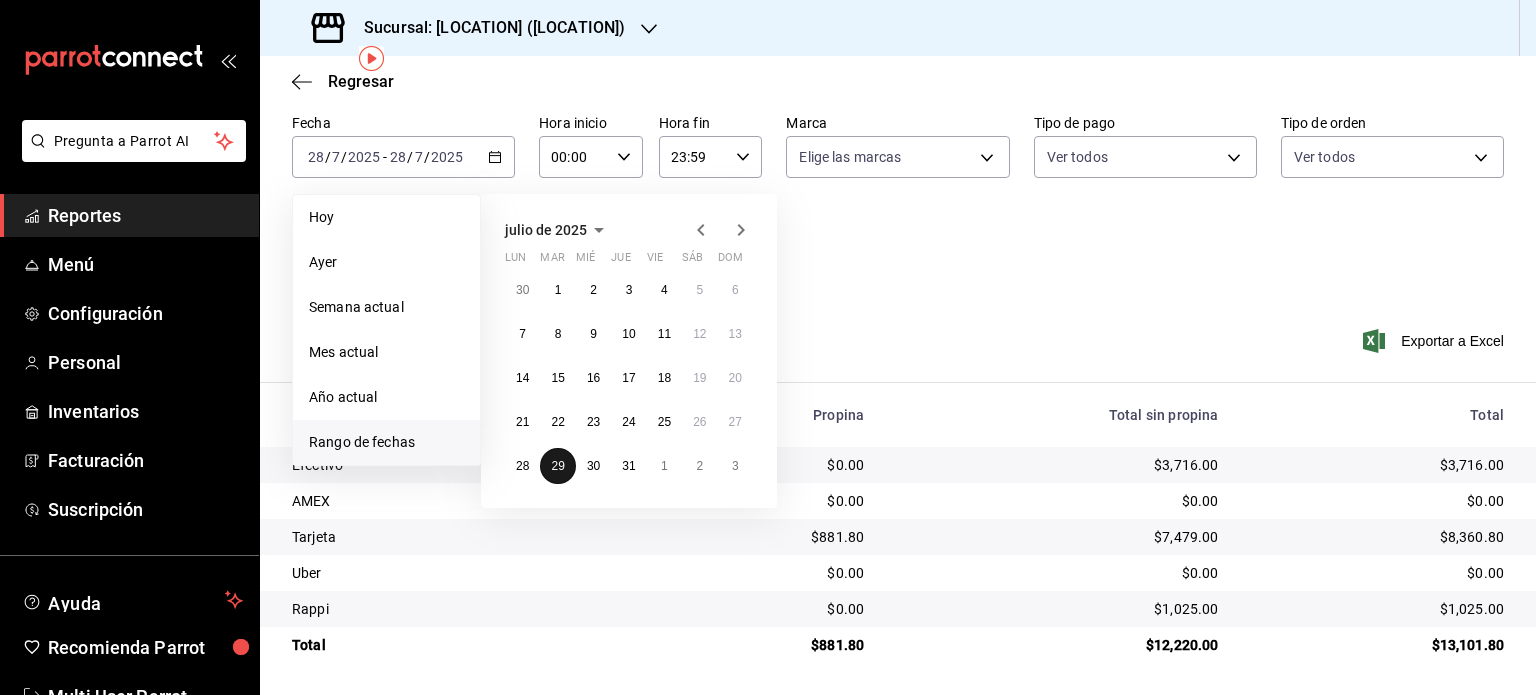 click on "29" at bounding box center (557, 466) 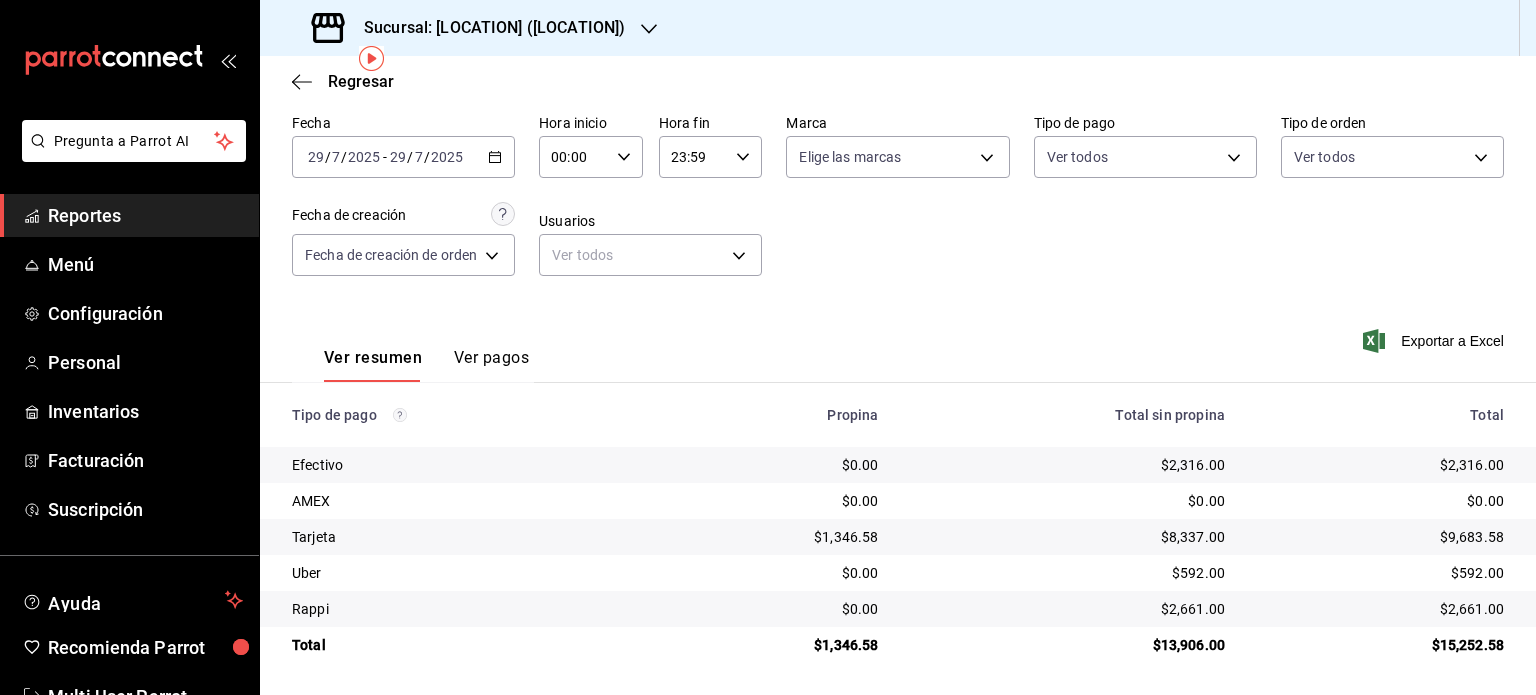 click on "2025-07-29 29 / 7 / 2025 - 2025-07-29 29 / 7 / 2025" at bounding box center [403, 157] 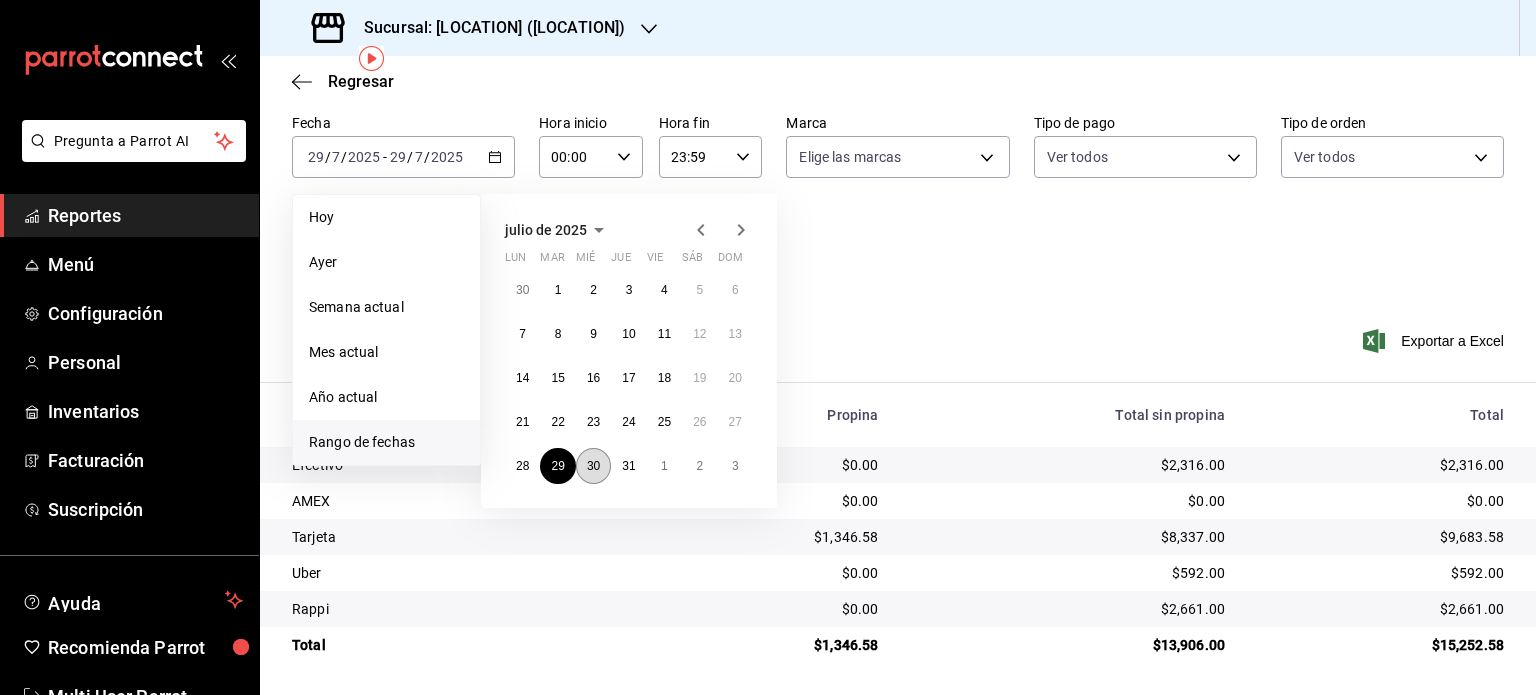 click on "30" at bounding box center [593, 466] 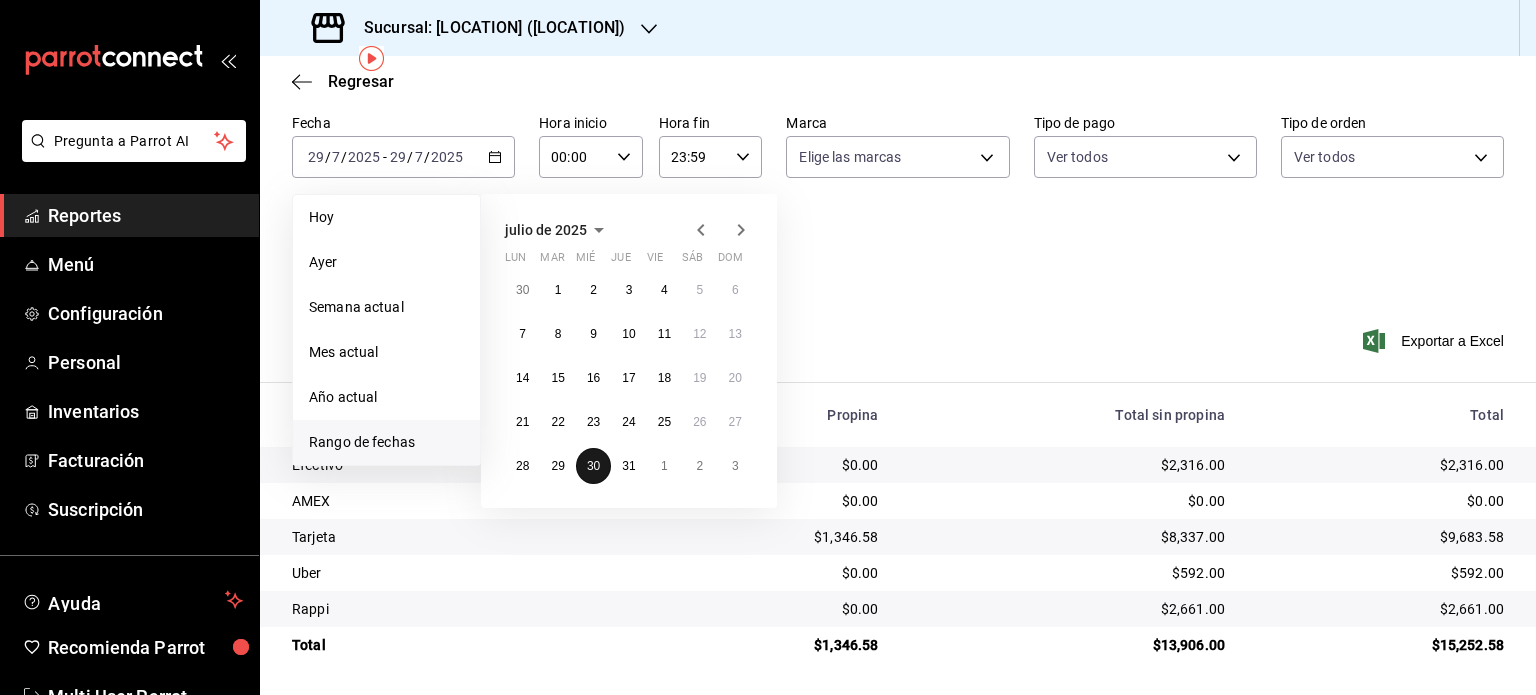 click on "30" at bounding box center [593, 466] 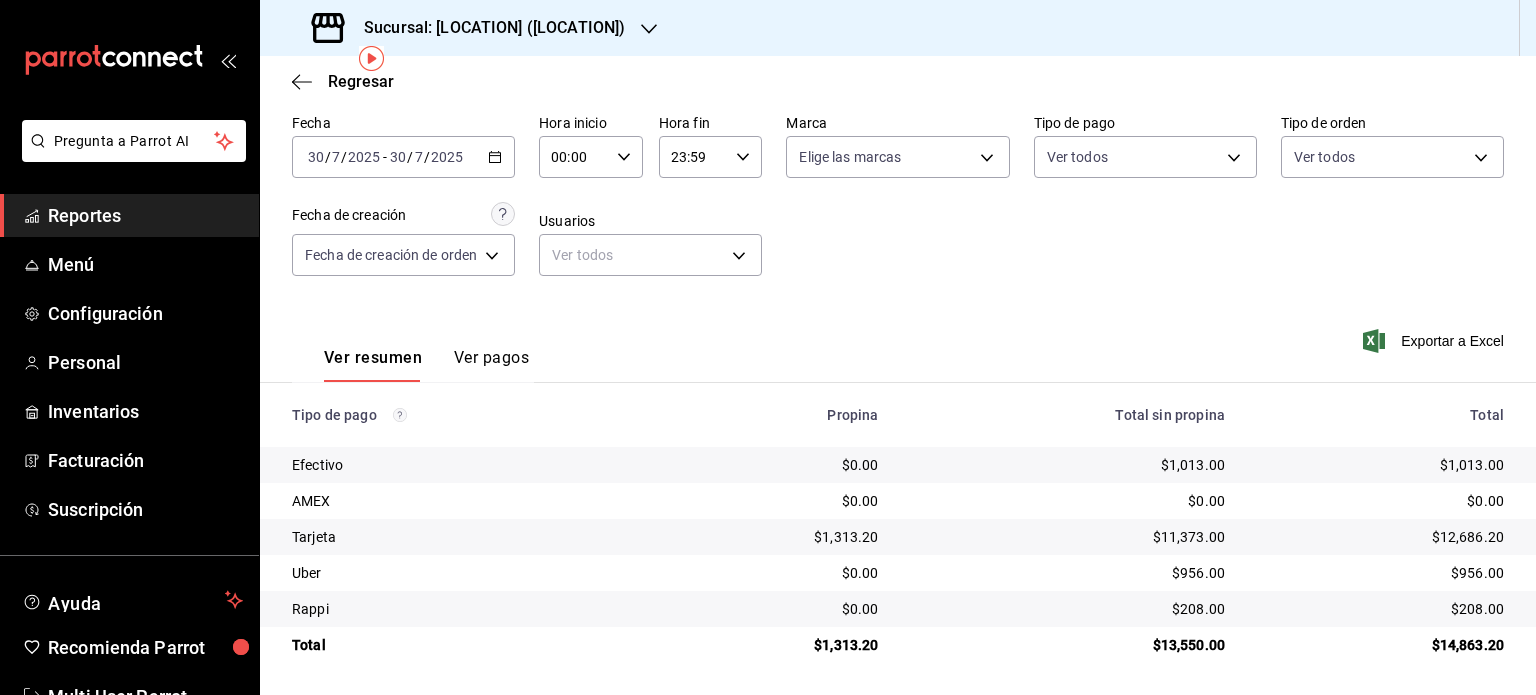 click on "2025-07-30 30 / 7 / 2025 - 2025-07-30 30 / 7 / 2025" at bounding box center [403, 157] 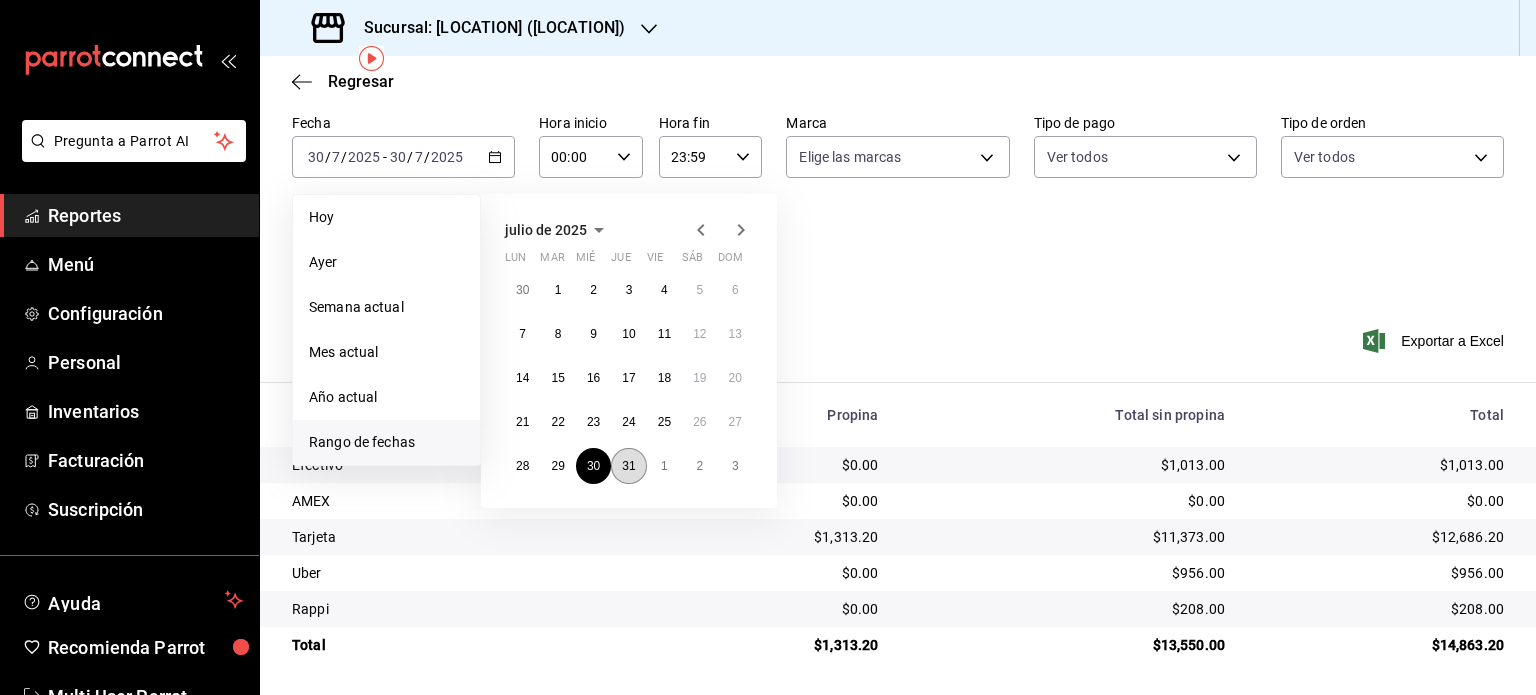 click on "31" at bounding box center (628, 466) 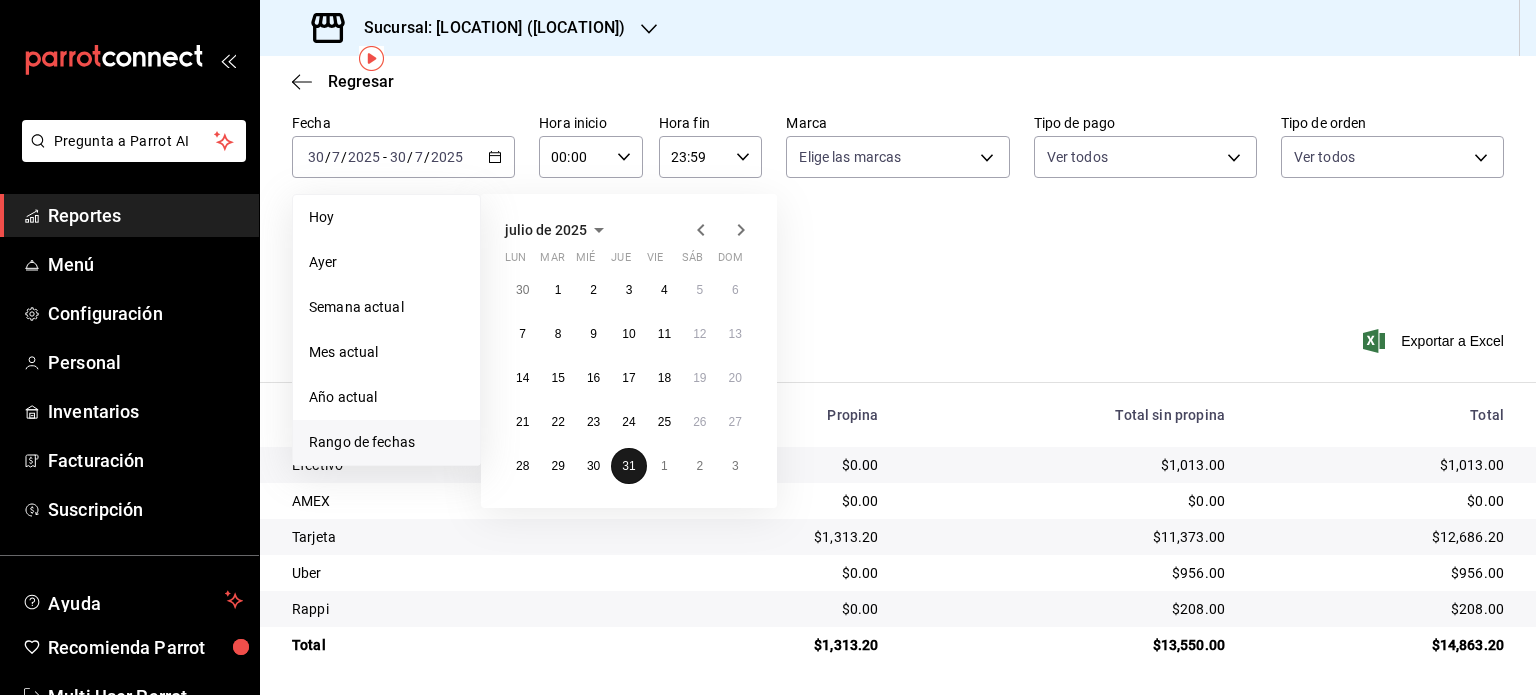 click on "31" at bounding box center [628, 466] 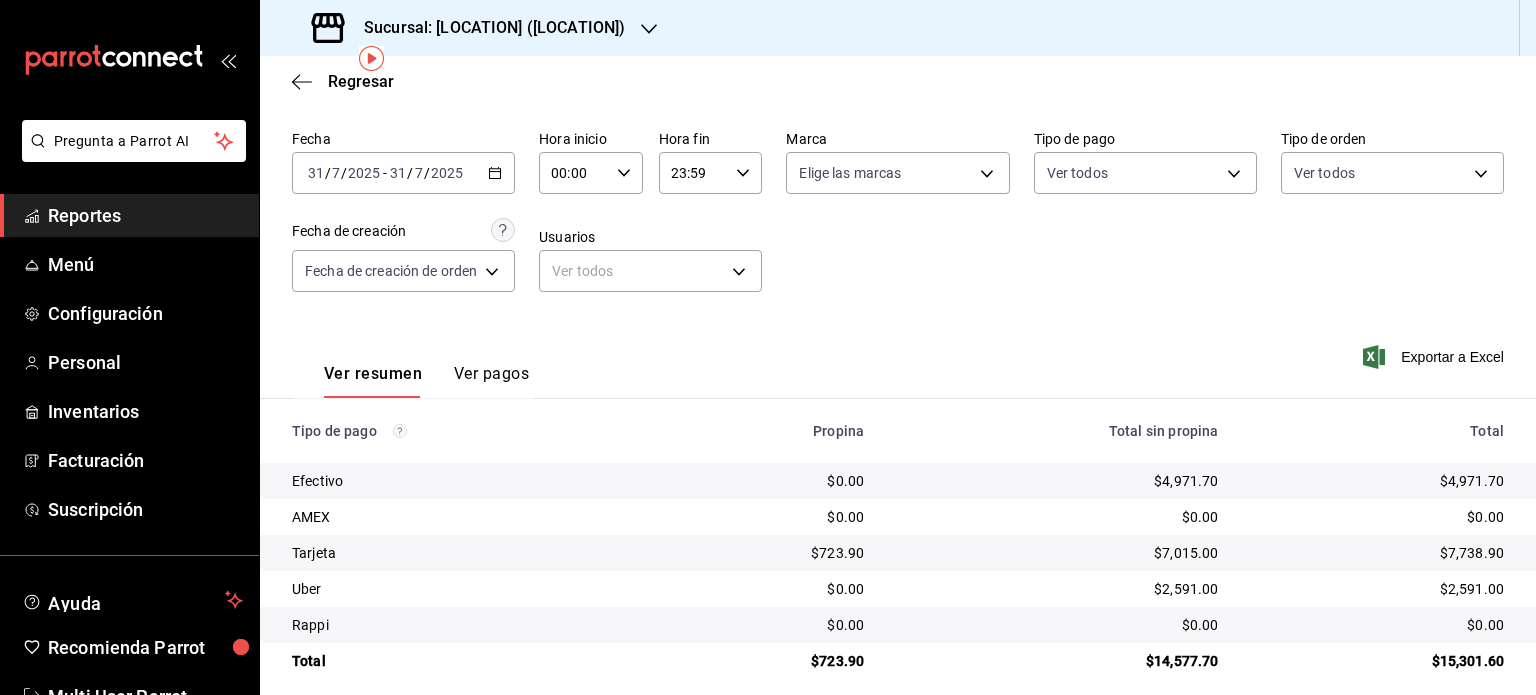 scroll, scrollTop: 80, scrollLeft: 0, axis: vertical 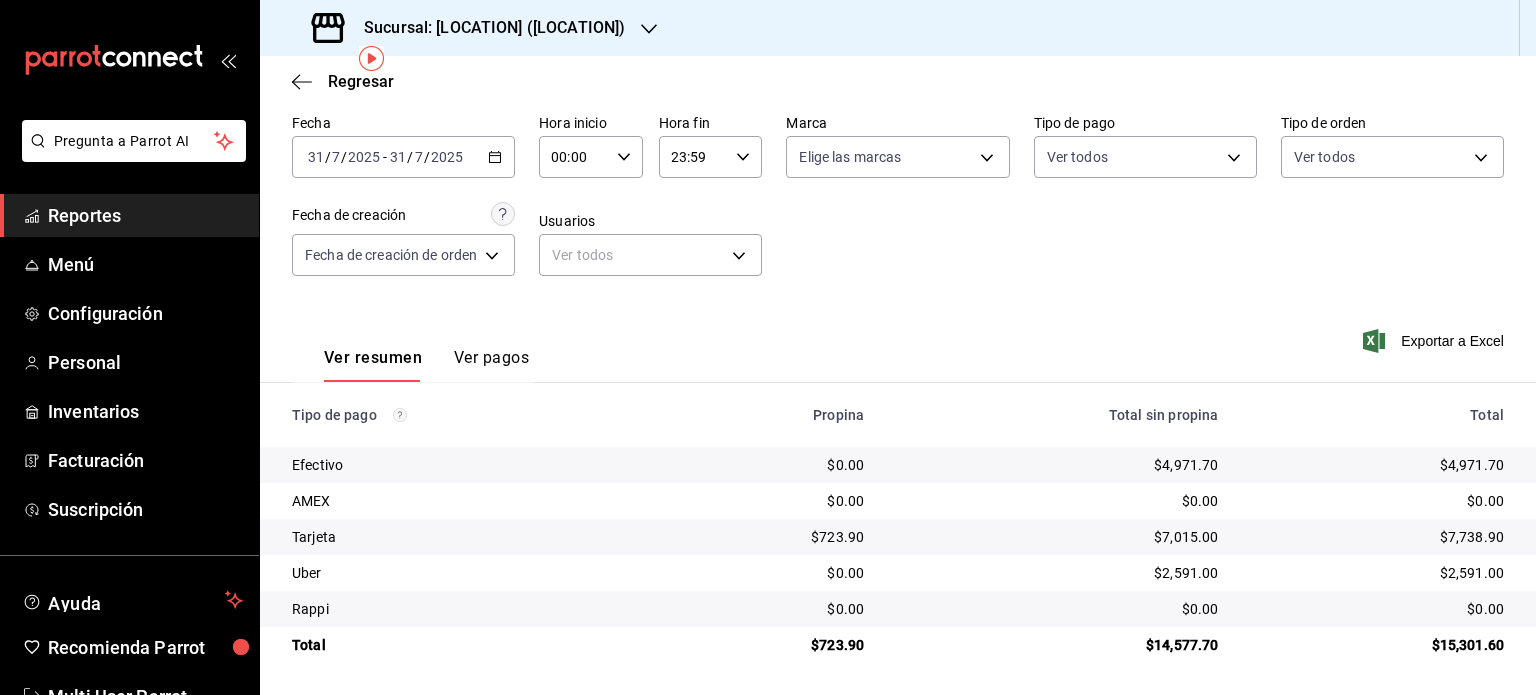 click on "2025-07-31 31 / 7 / 2025 - 2025-07-31 31 / 7 / 2025" at bounding box center [403, 157] 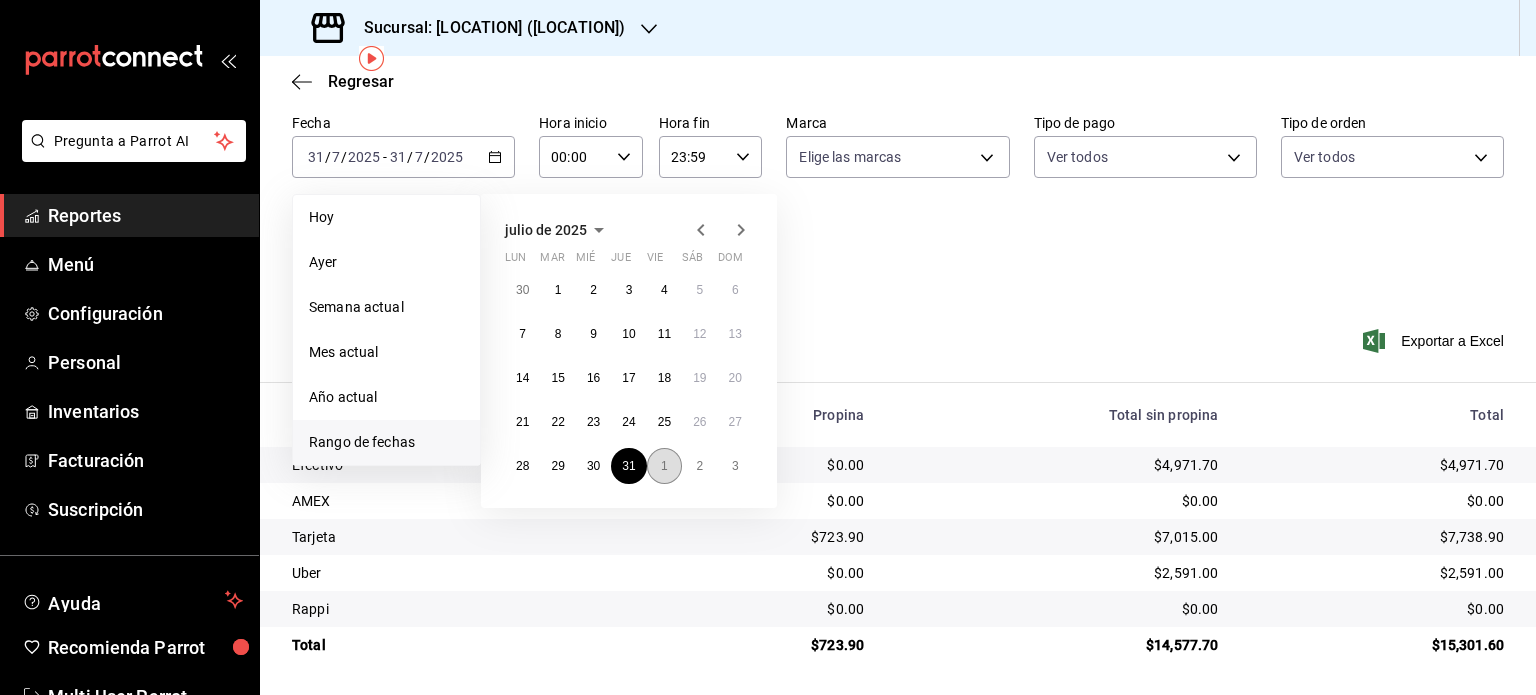click on "1" at bounding box center (664, 466) 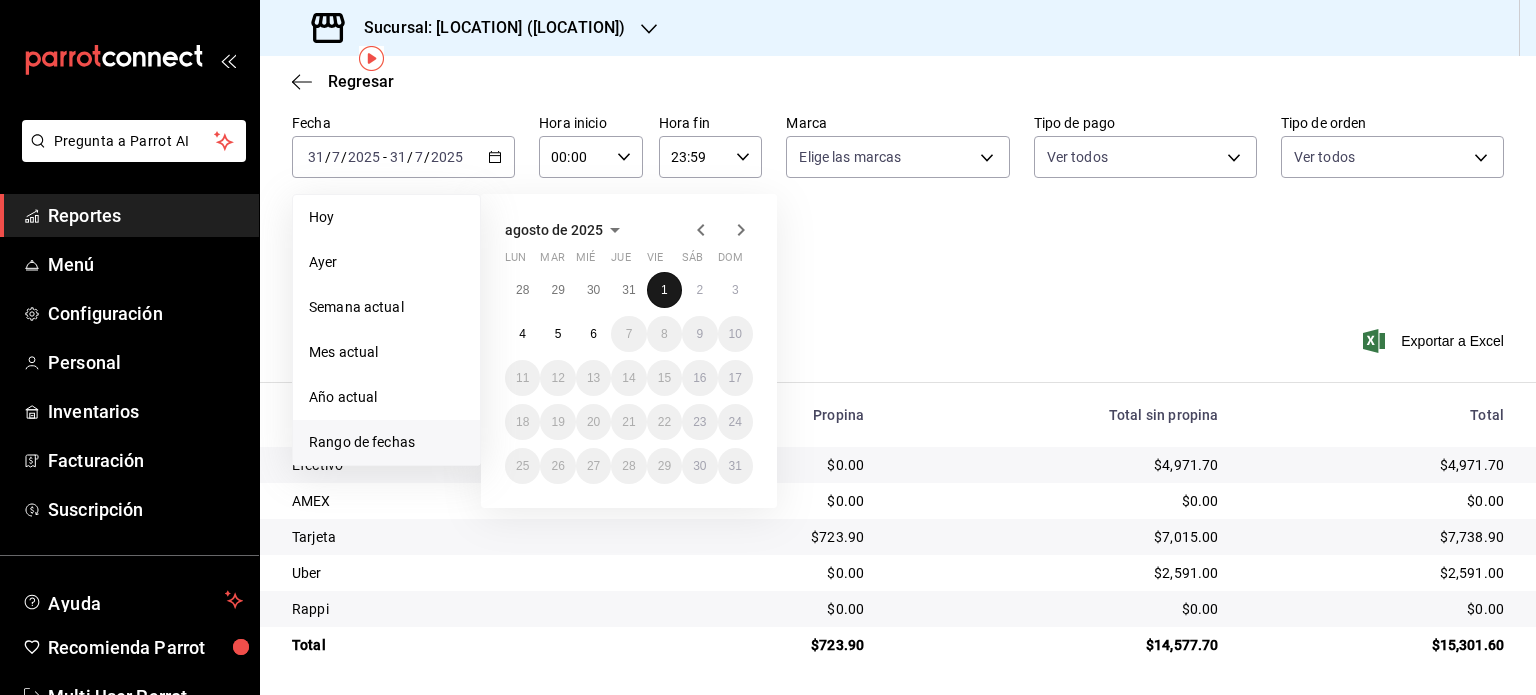 click on "1" at bounding box center (664, 290) 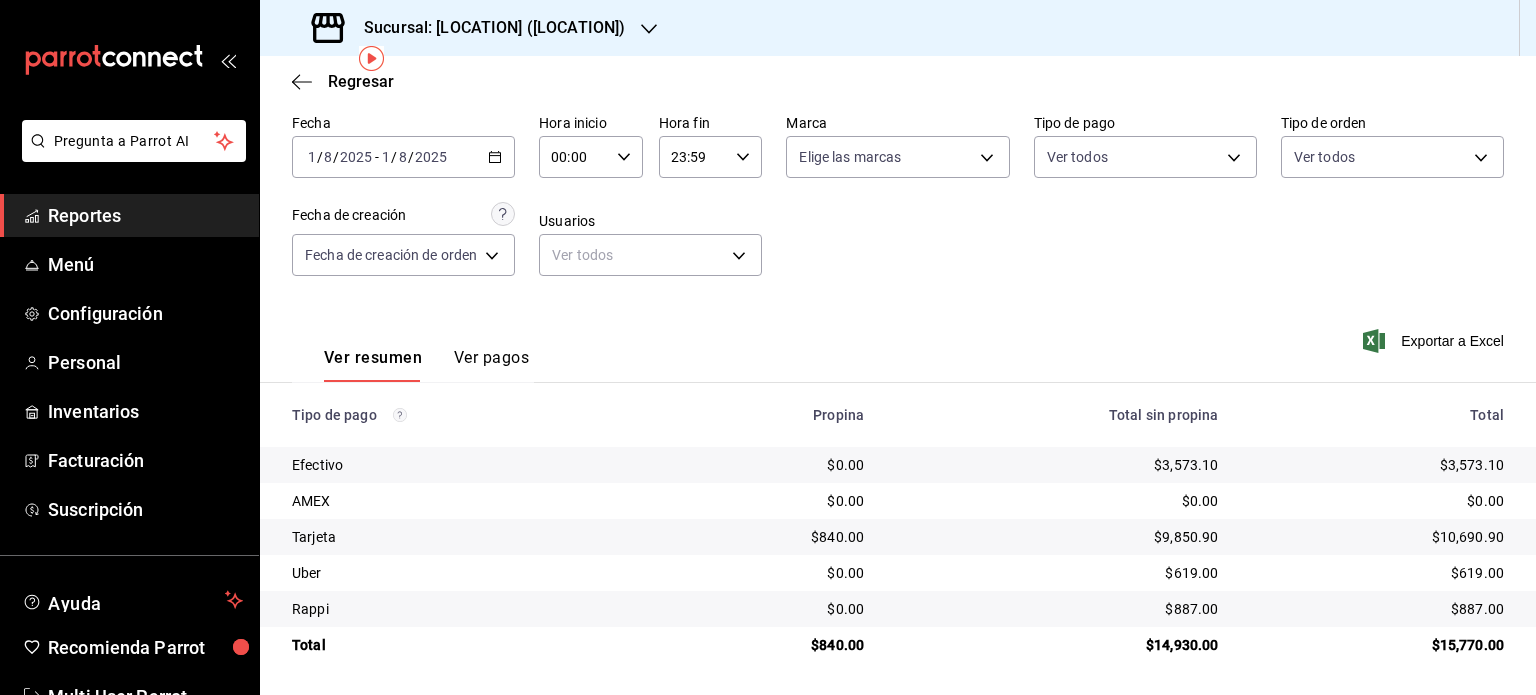 click on "[DATE] [DATE]" at bounding box center (414, 157) 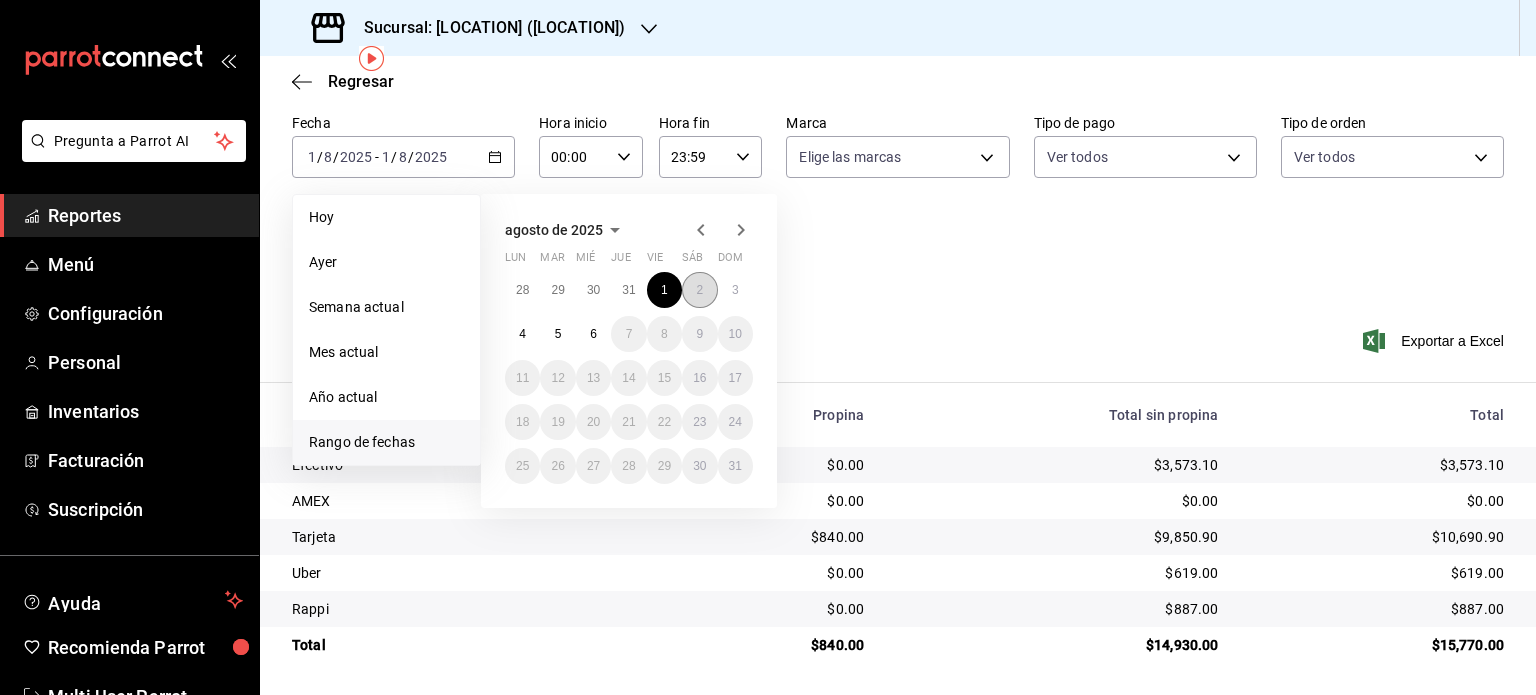 click on "2" at bounding box center [699, 290] 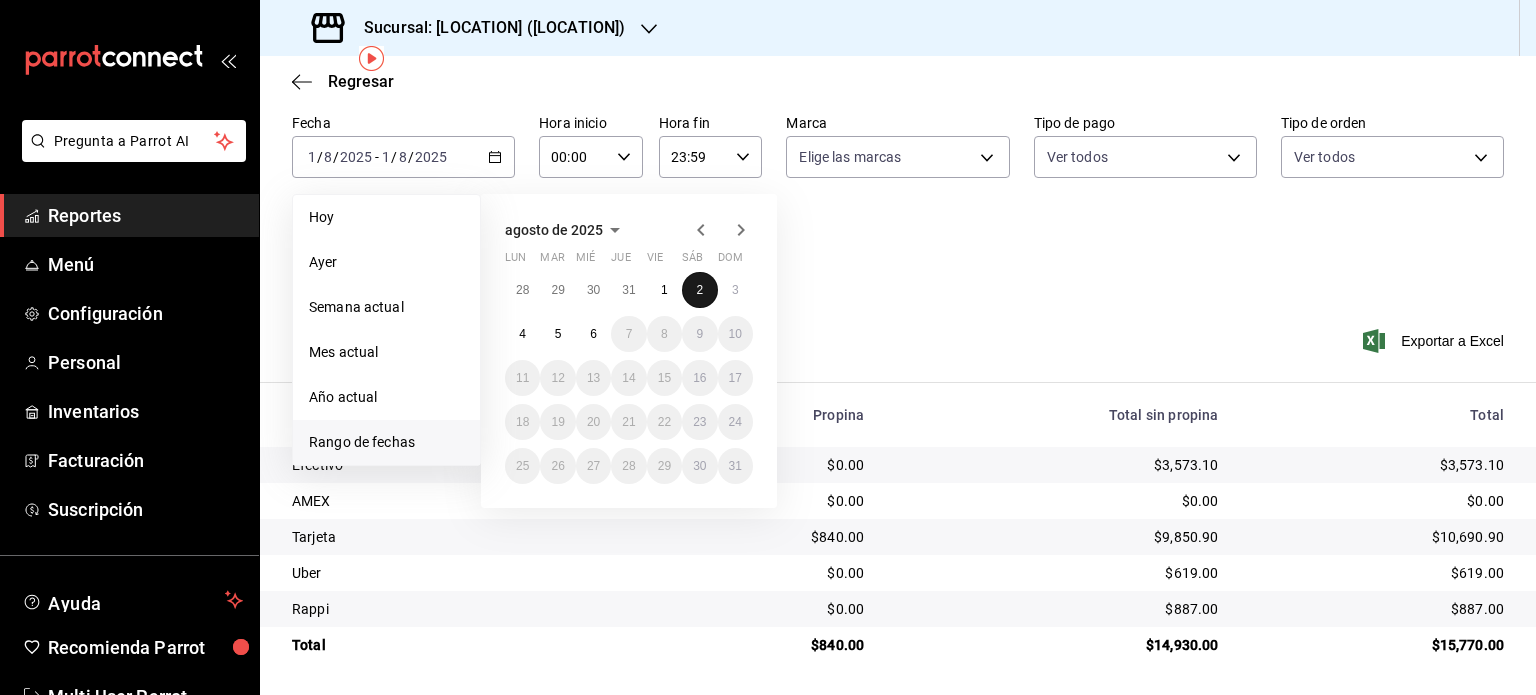 click on "2" at bounding box center [699, 290] 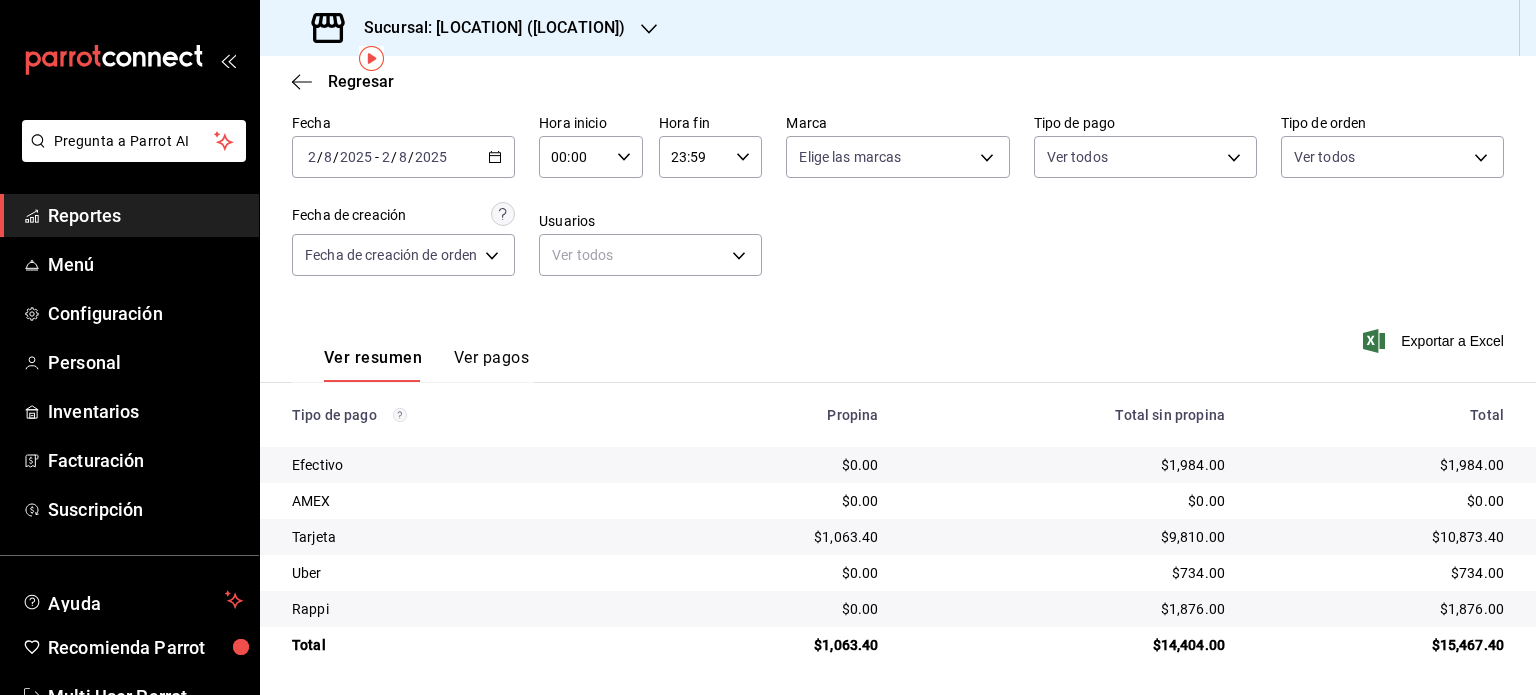 click on "8" at bounding box center [403, 157] 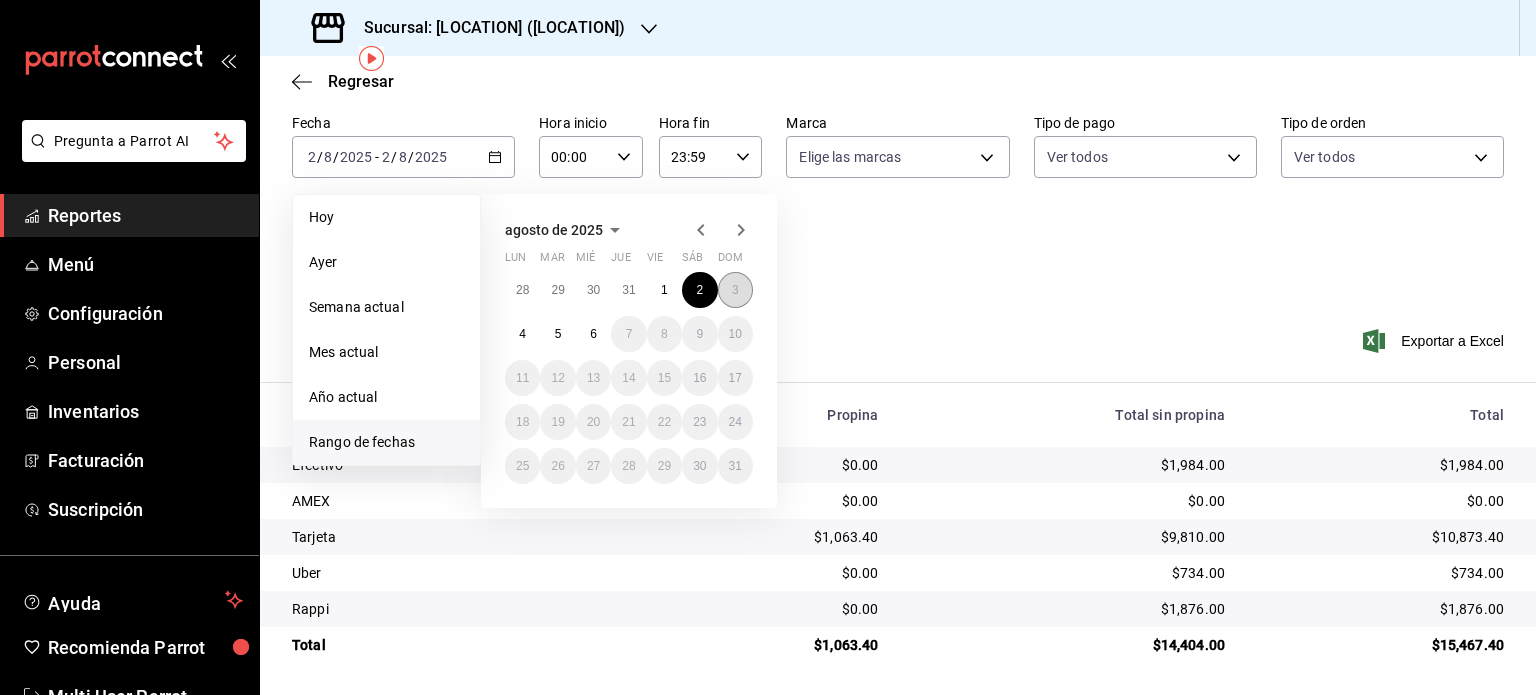 click on "3" at bounding box center [735, 290] 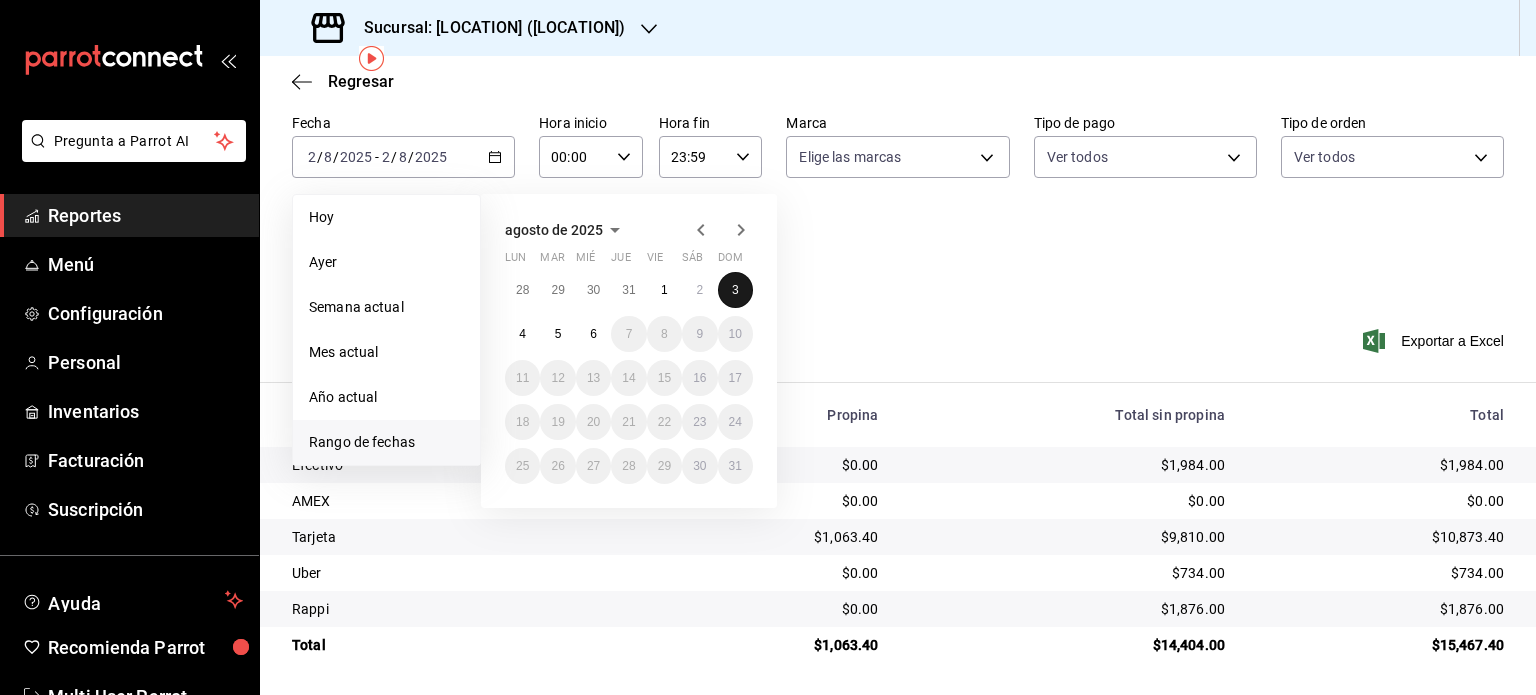 click on "3" at bounding box center [735, 290] 